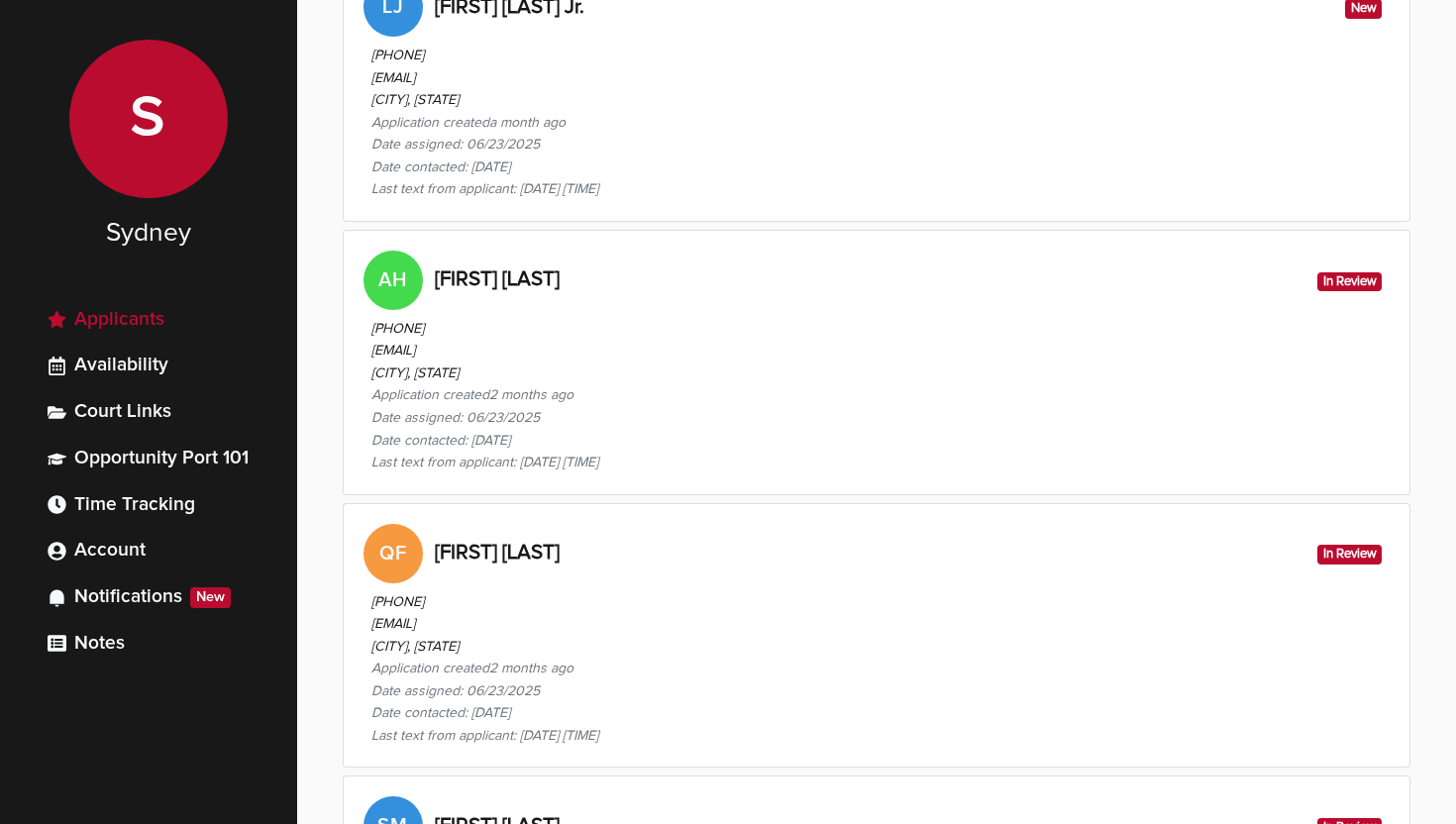 scroll, scrollTop: 1002, scrollLeft: 0, axis: vertical 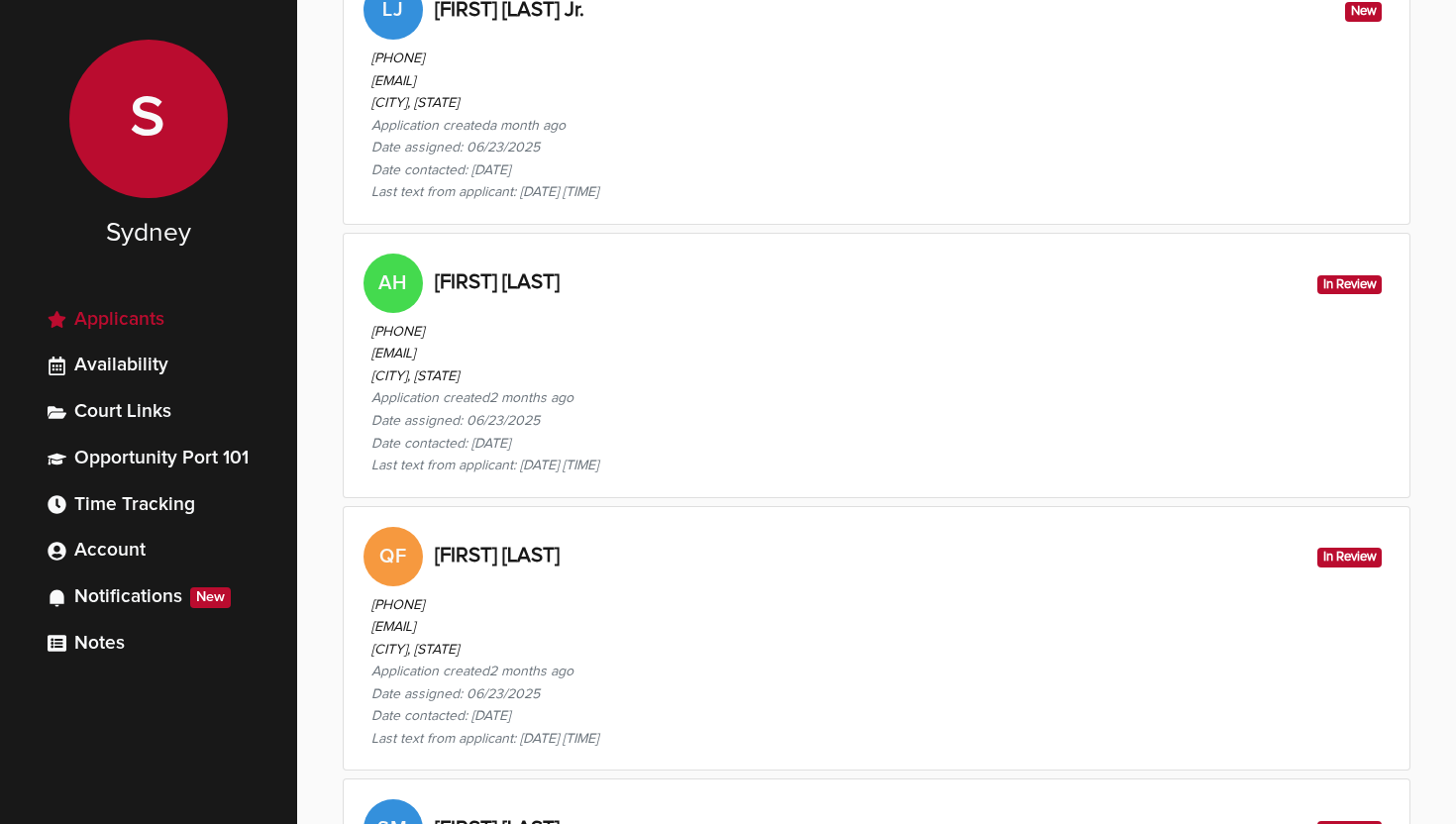 click on "[PHONE] [EMAIL] [CITY], [STATE] Application created 2 months ago Date assigned: [DATE] Date contacted: [DATE] Last text from applicant: [DATE] [TIME]" at bounding box center [877, 669] 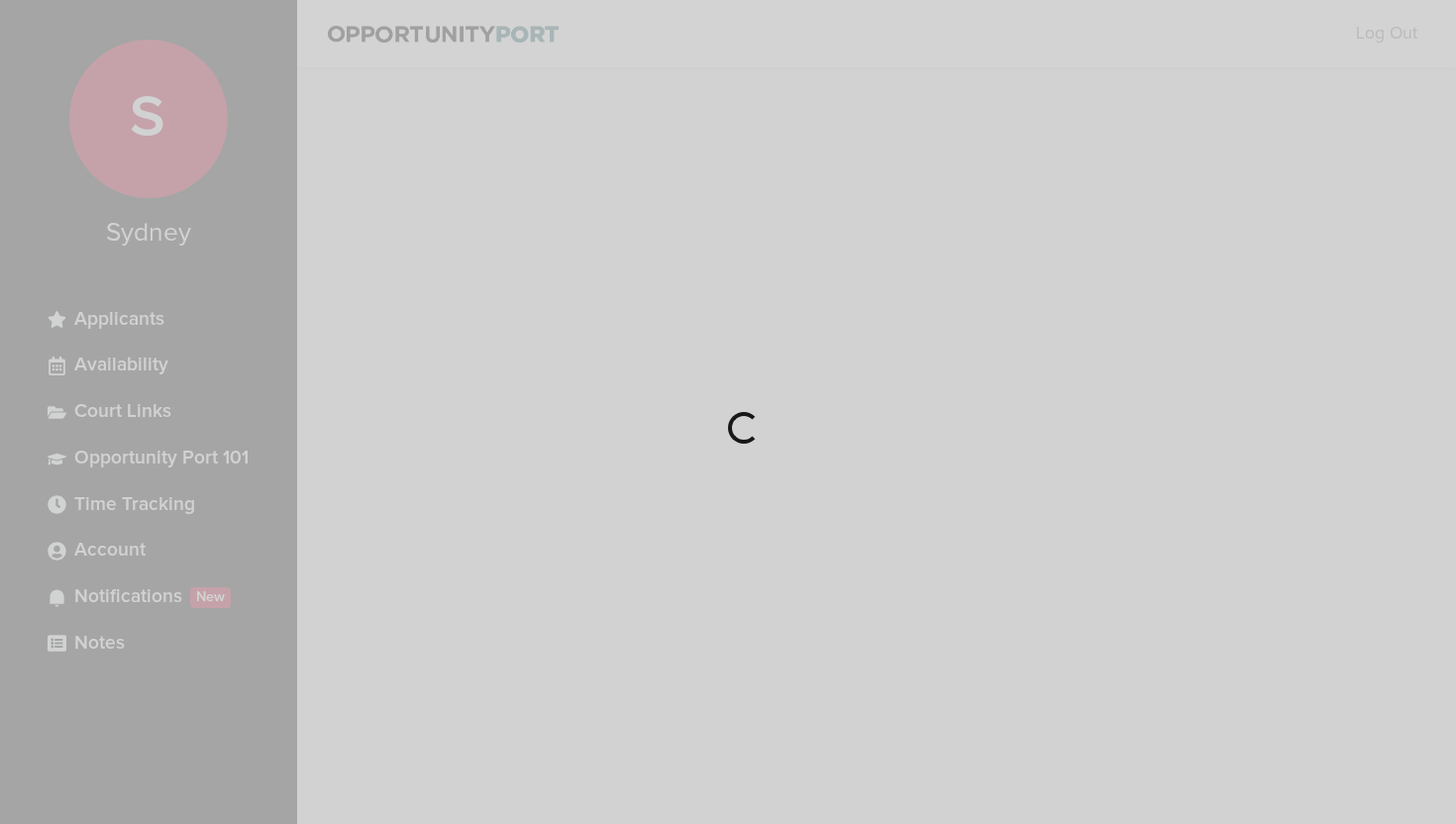 scroll, scrollTop: 0, scrollLeft: 0, axis: both 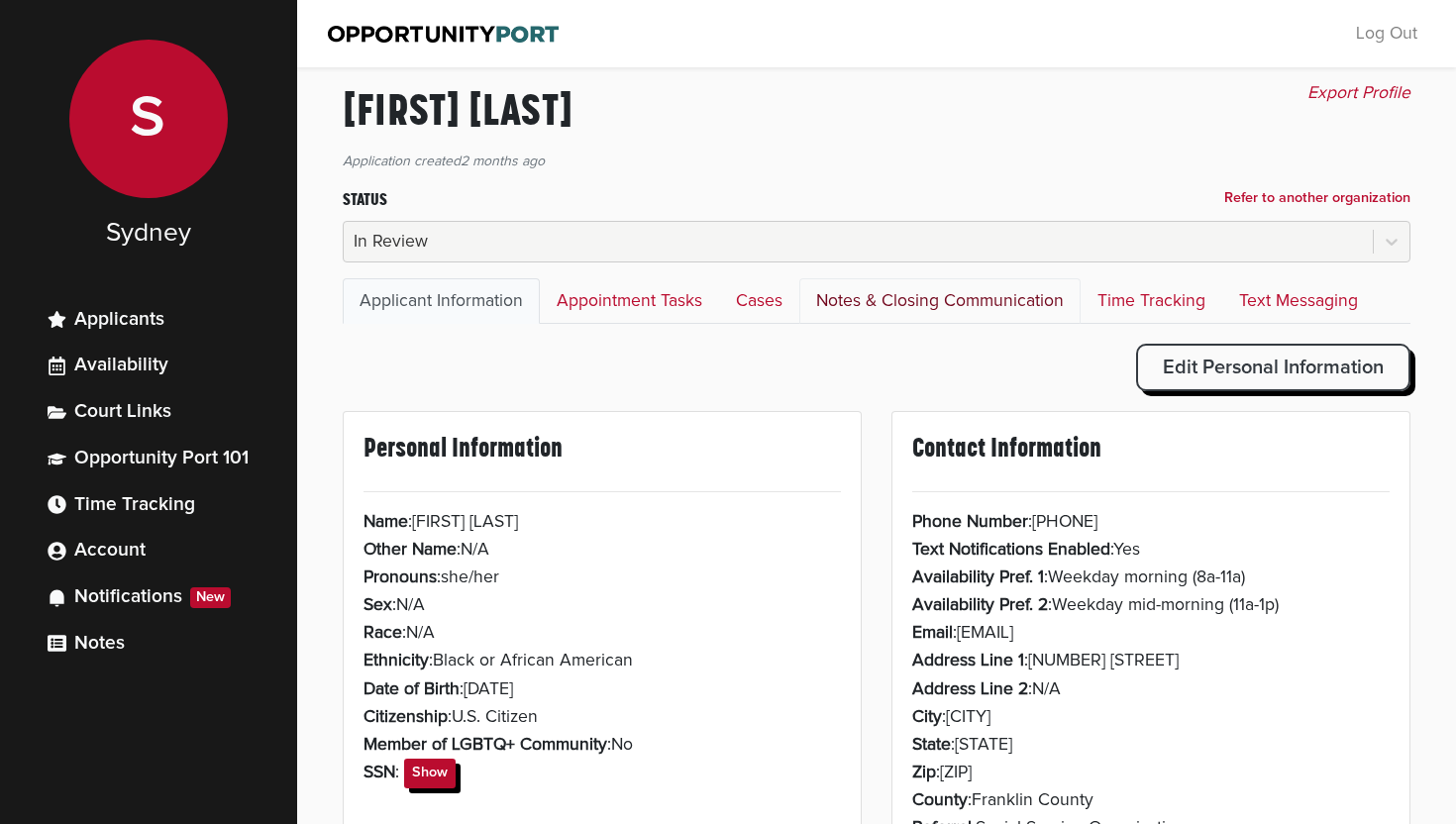 click on "Notes & Closing Communication" at bounding box center (940, 301) 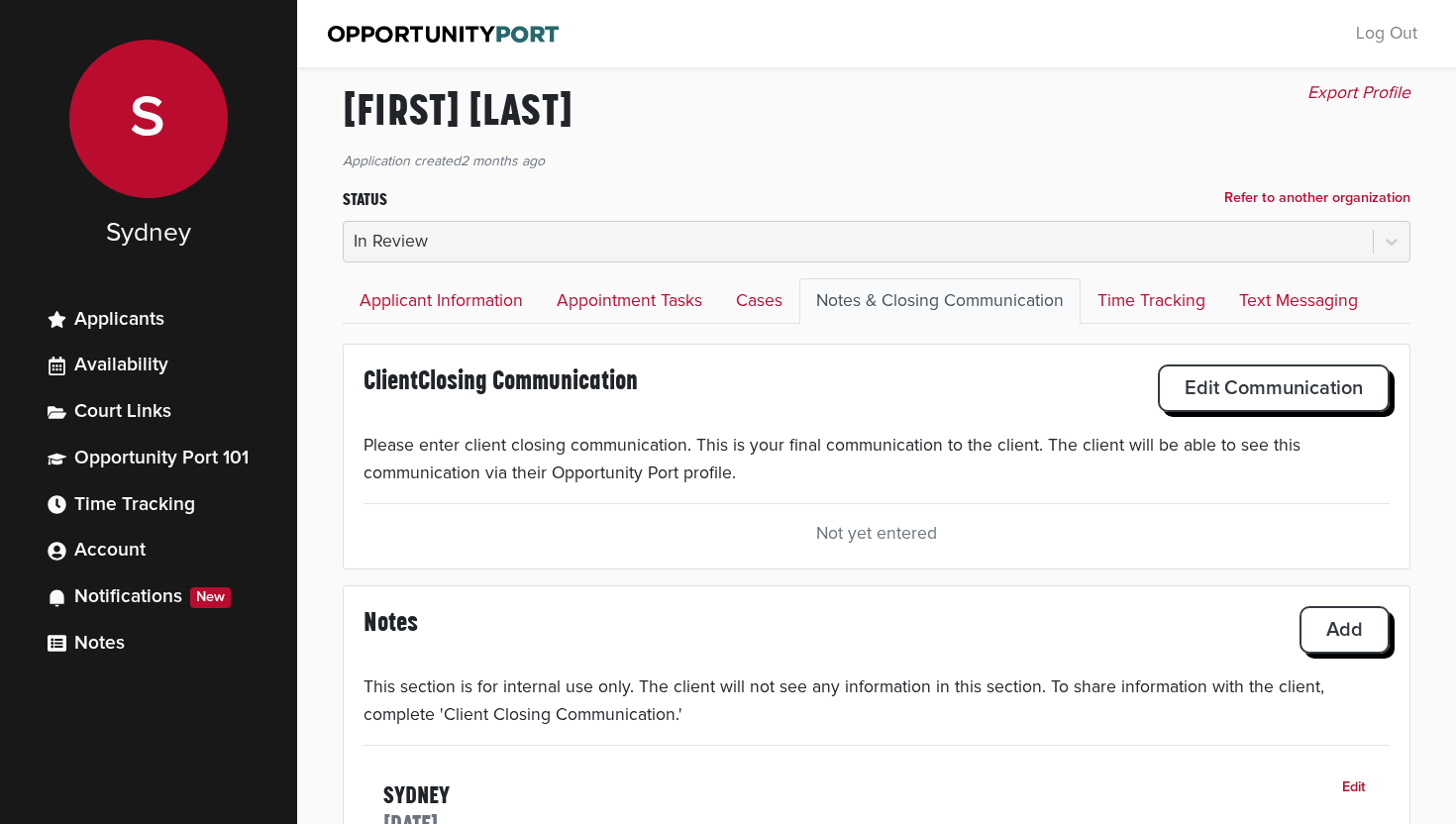 scroll, scrollTop: 127, scrollLeft: 0, axis: vertical 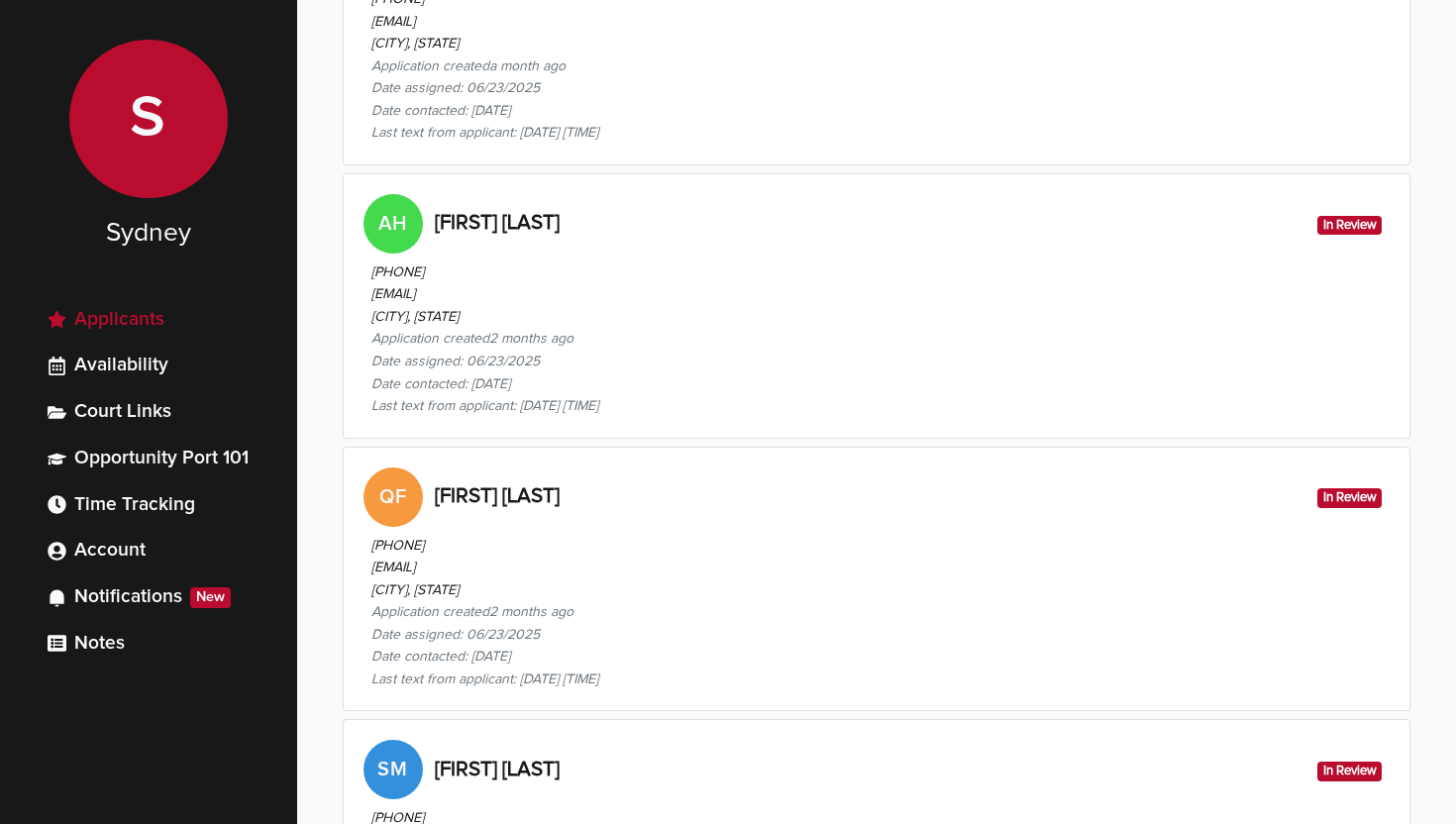 click on "[PHONE] [EMAIL] [CITY], [STATE] [DATE] [DATE] [DATE] [TIME]" at bounding box center [484, 340] 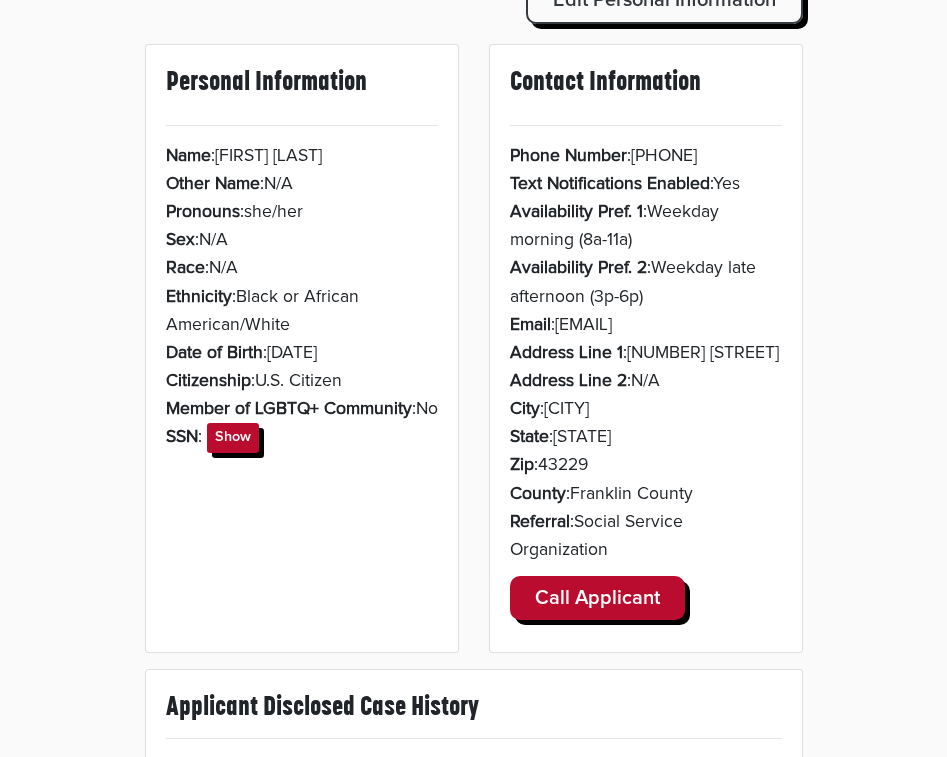 scroll, scrollTop: 0, scrollLeft: 0, axis: both 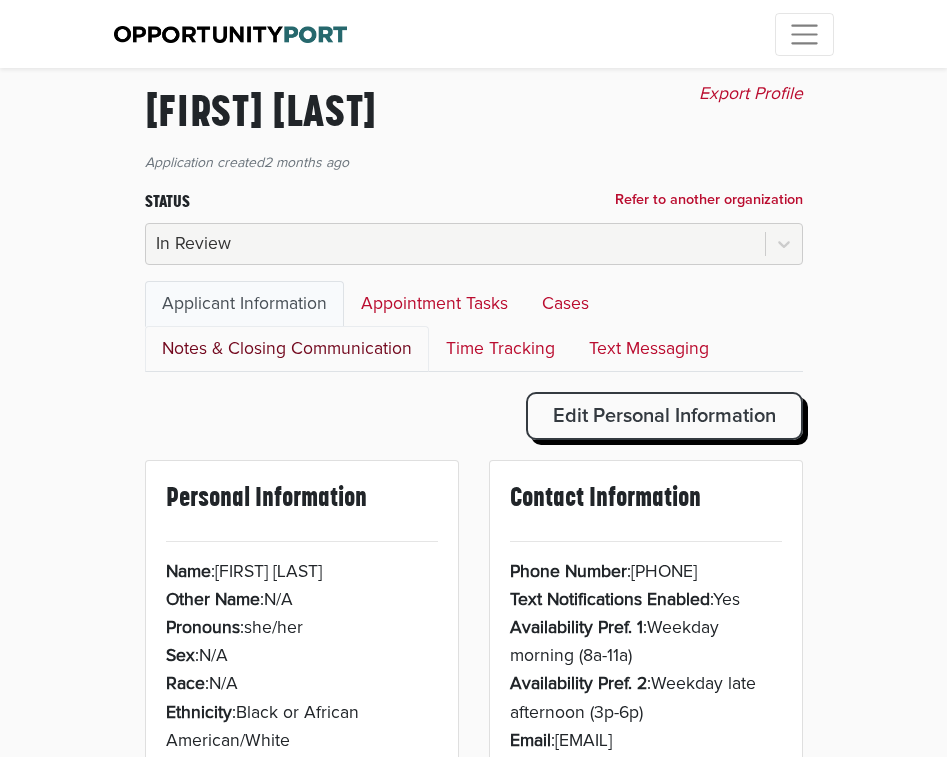 click on "Notes & Closing Communication" at bounding box center (287, 349) 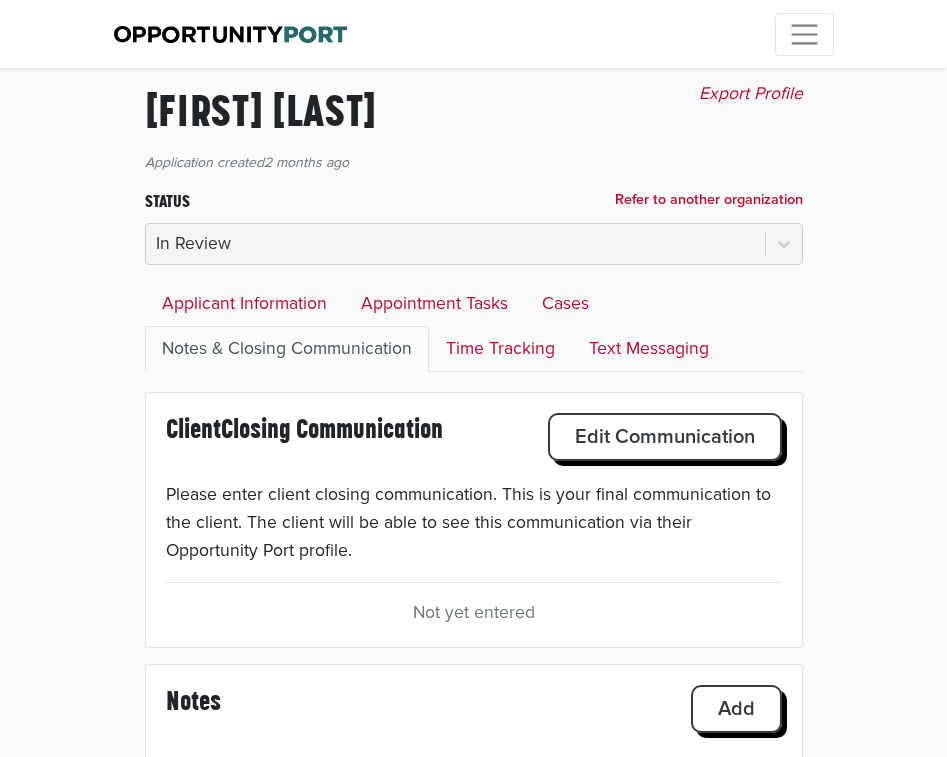 click on "Notes & Closing Communication" at bounding box center [287, 349] 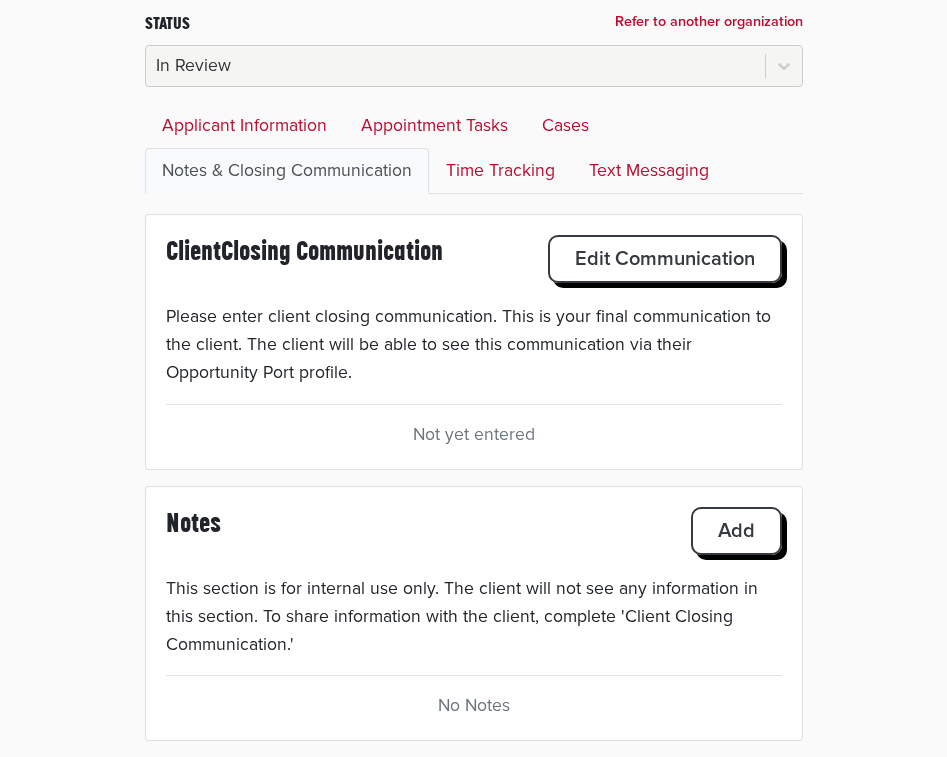 click on "Notes Add This section is for internal use only. The client will not see any information in this section. To share information with the client, complete 'Client Closing Communication.' No Notes" at bounding box center (474, 342) 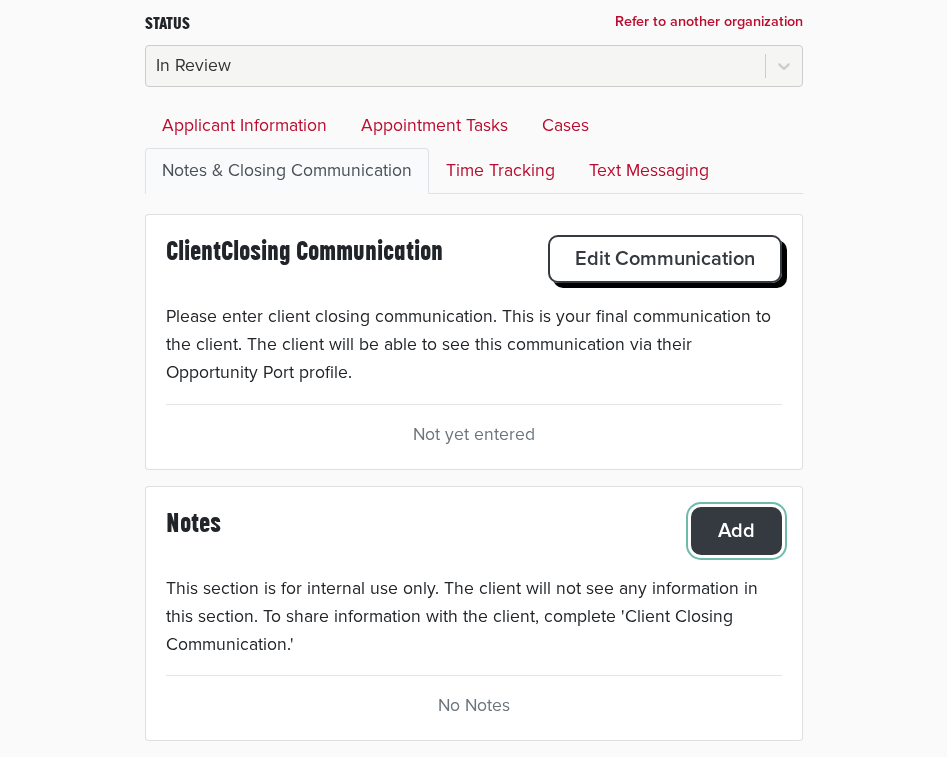 click on "Add" at bounding box center [665, 259] 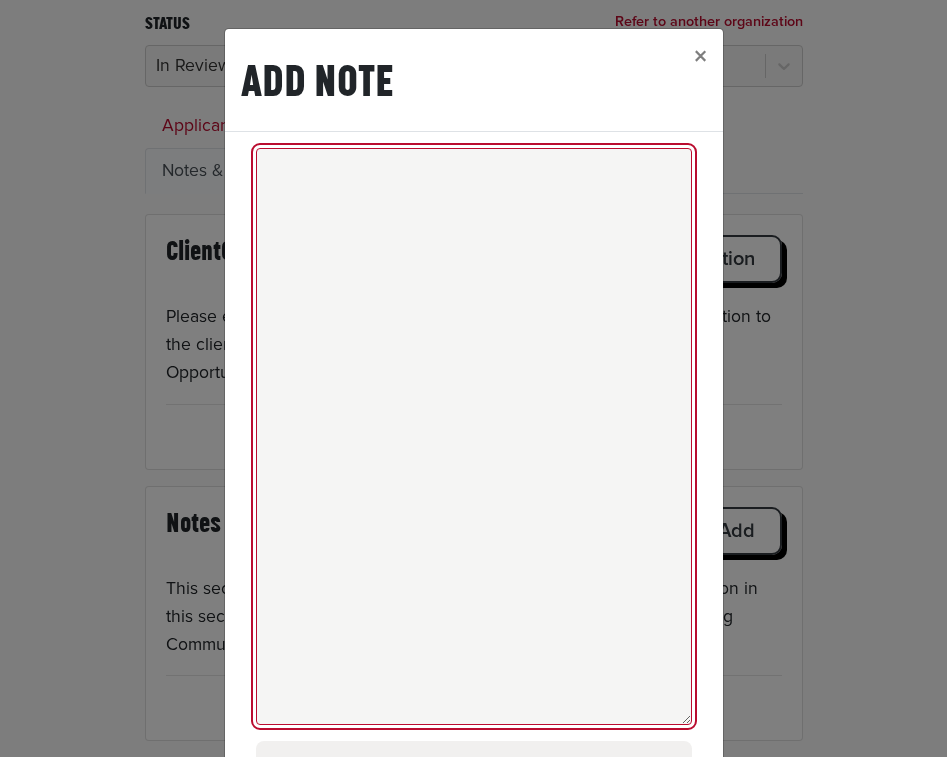 click at bounding box center [474, 436] 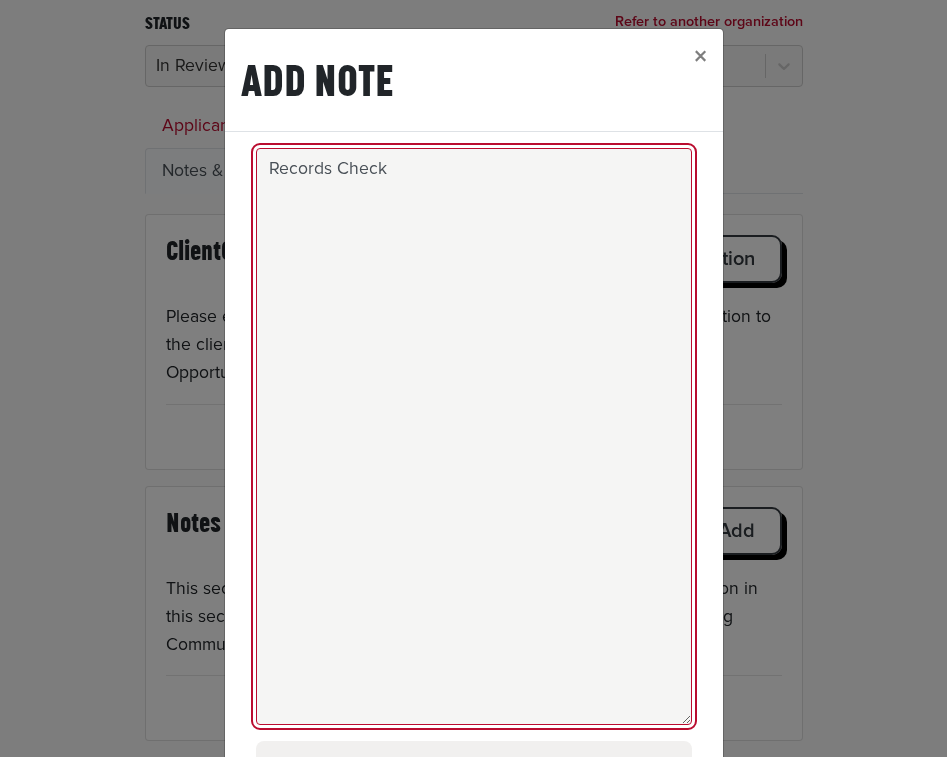 scroll, scrollTop: 202, scrollLeft: 0, axis: vertical 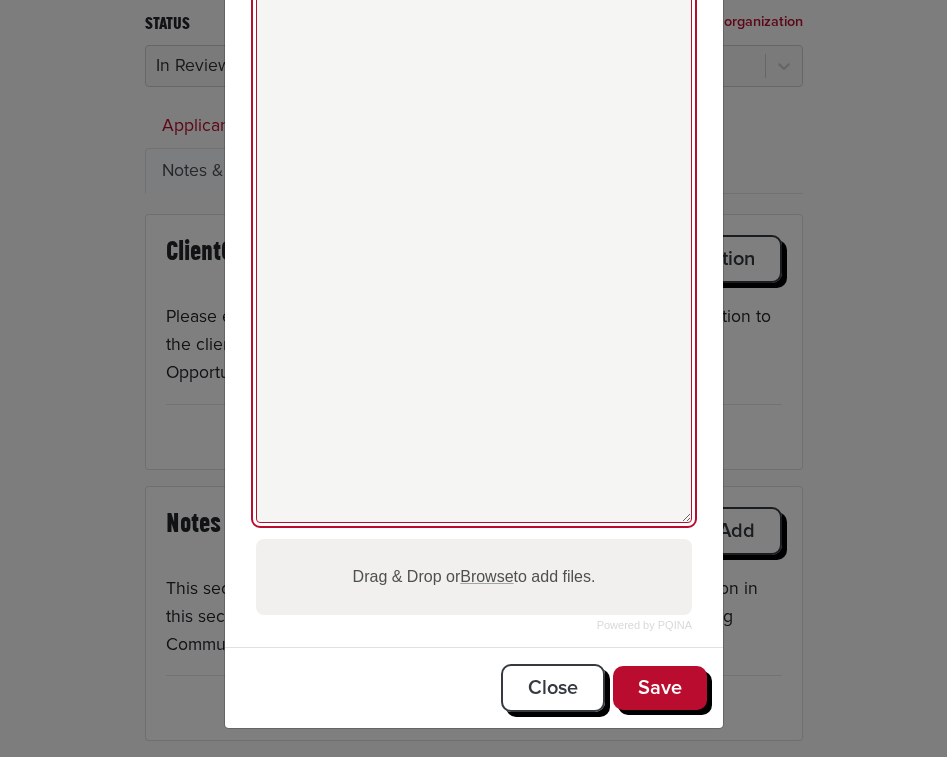 type on "Records Check" 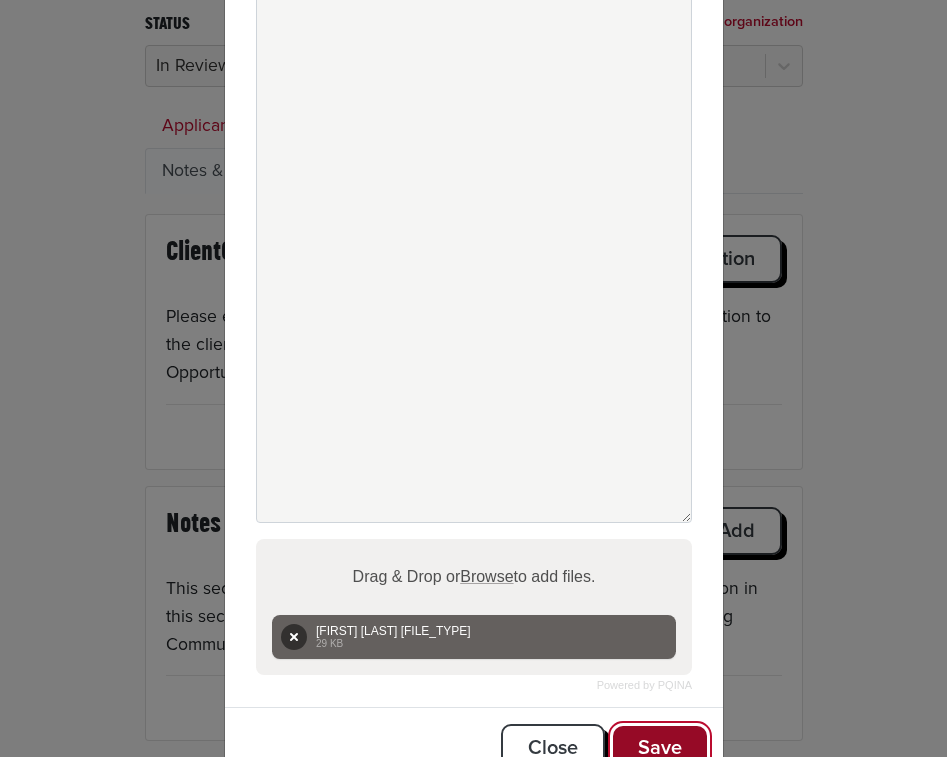 click on "Save" at bounding box center (660, 748) 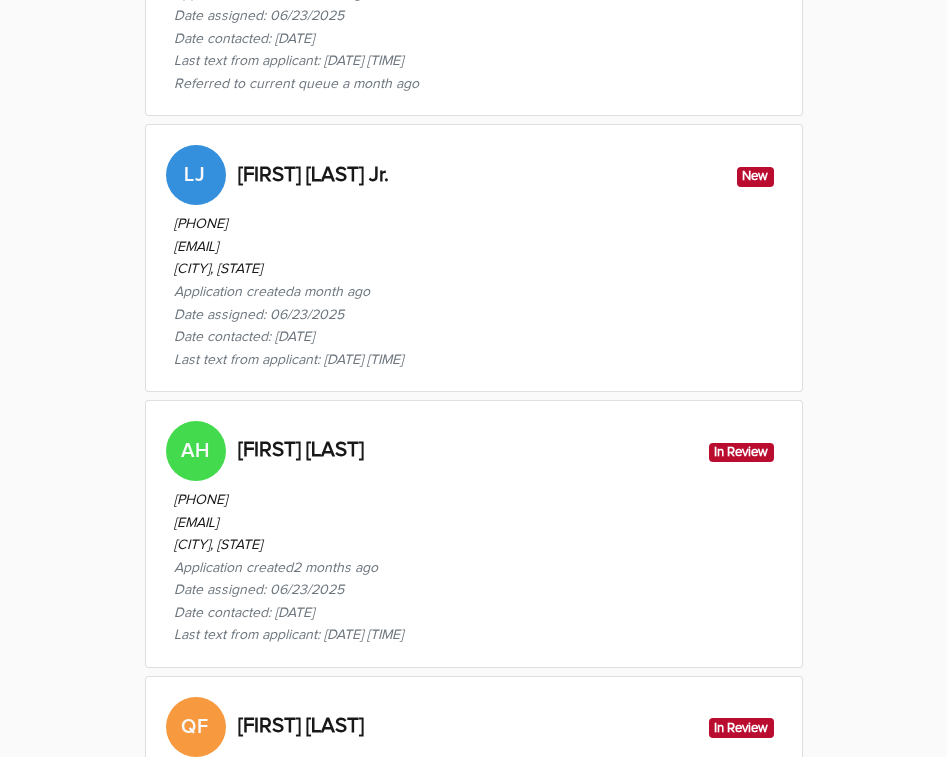 scroll, scrollTop: 962, scrollLeft: 0, axis: vertical 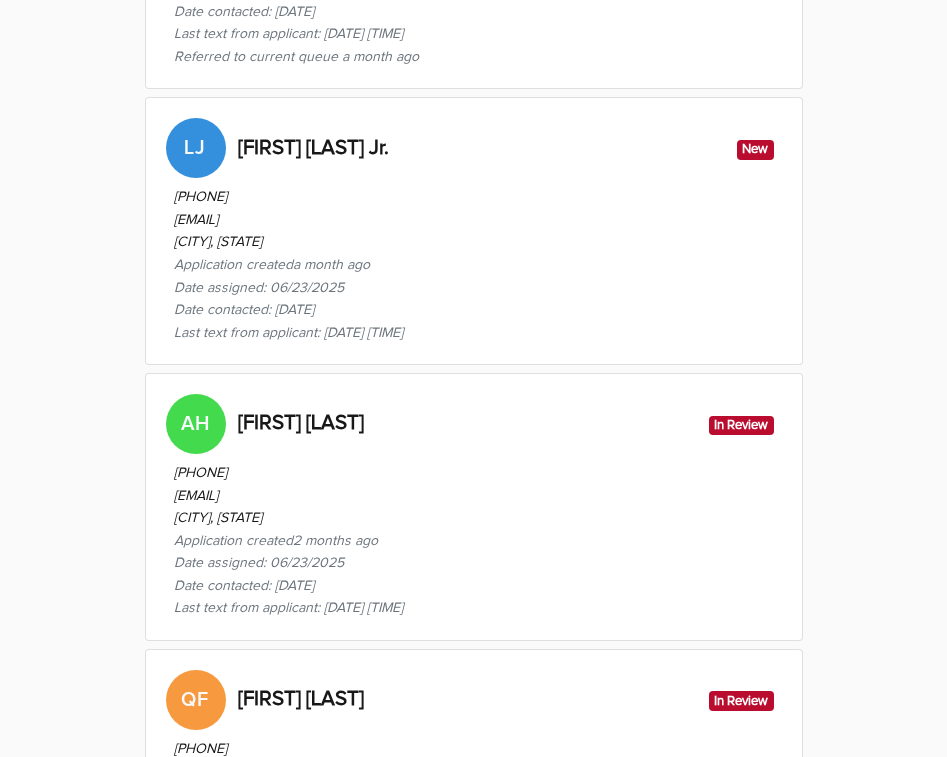click on "[PHONE] [EMAIL] [CITY], [STATE] Application created a month ago Date assigned: [DATE] Date contacted: [DATE] Last text from applicant: [DATE] [TIME]" at bounding box center (474, 261) 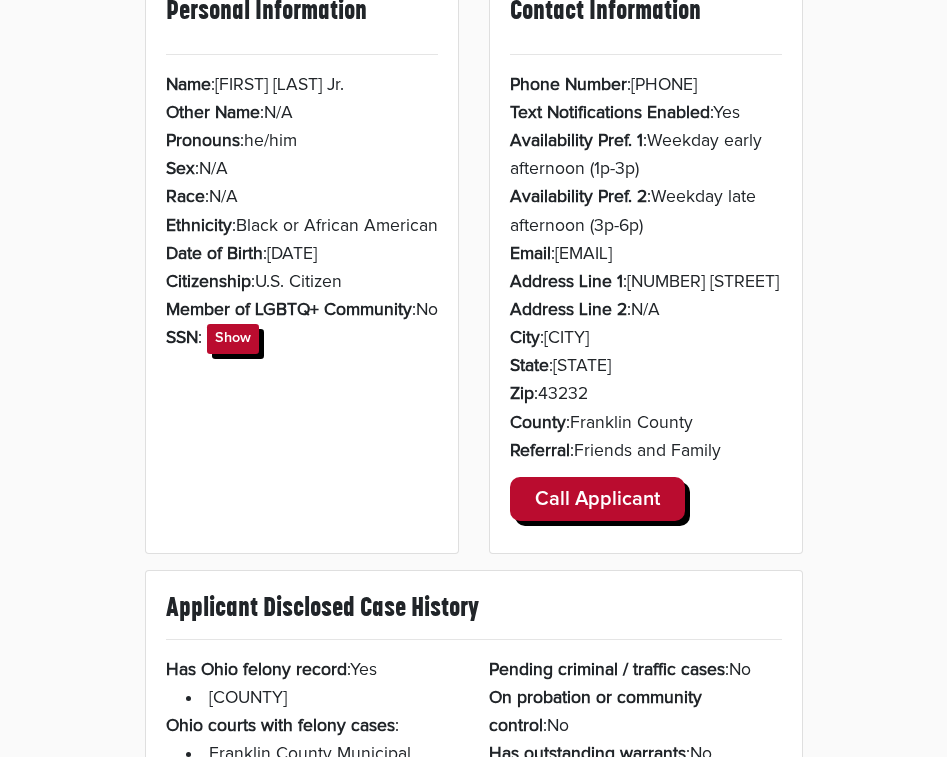 scroll, scrollTop: 484, scrollLeft: 0, axis: vertical 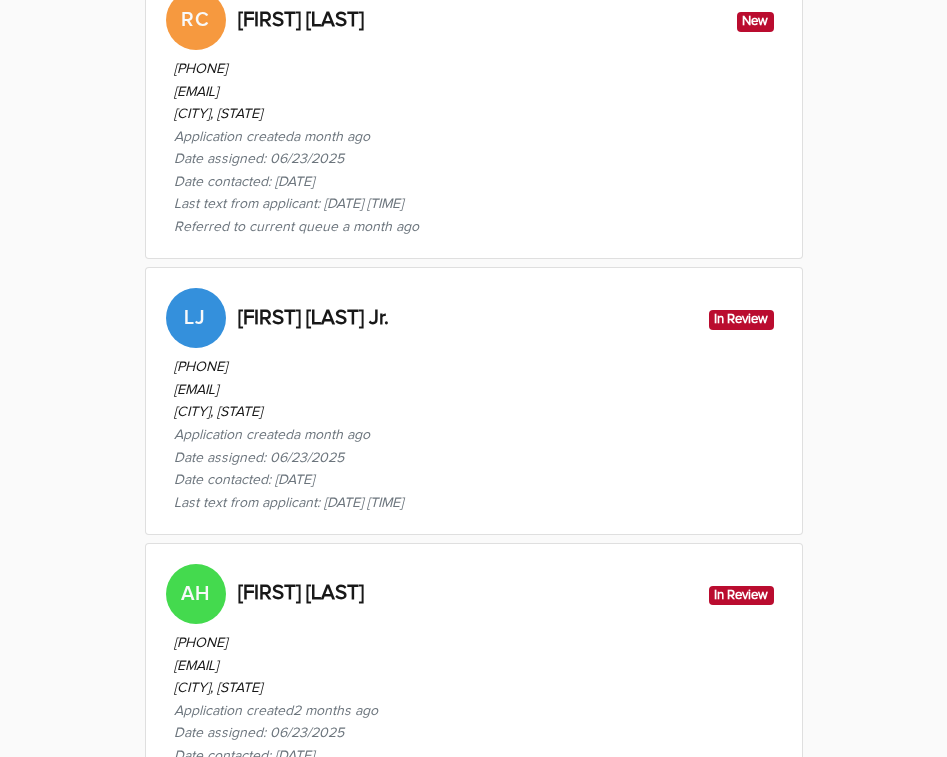 click on "[PHONE]" at bounding box center [288, 643] 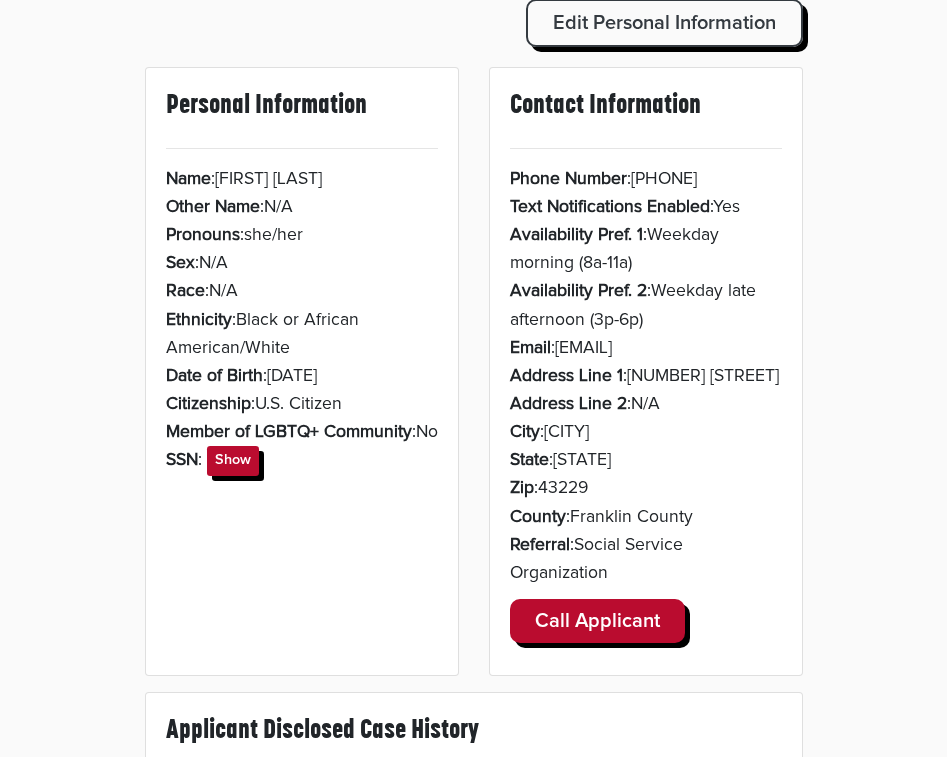 scroll, scrollTop: 421, scrollLeft: 0, axis: vertical 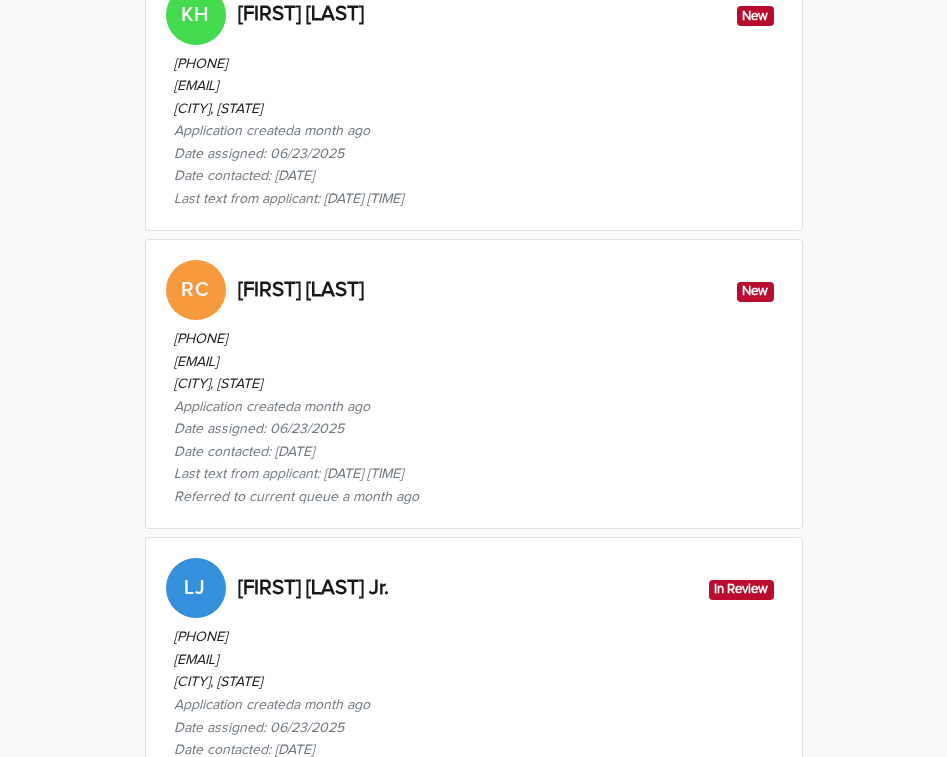 click on "Application created  a month ago" at bounding box center (288, 705) 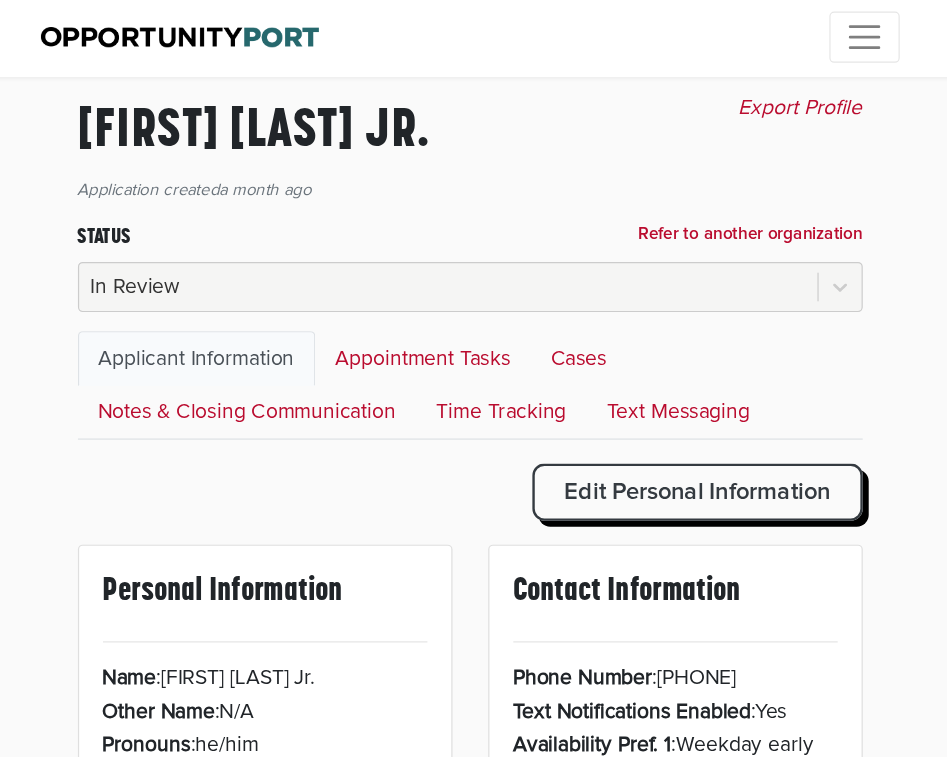 scroll, scrollTop: 0, scrollLeft: 0, axis: both 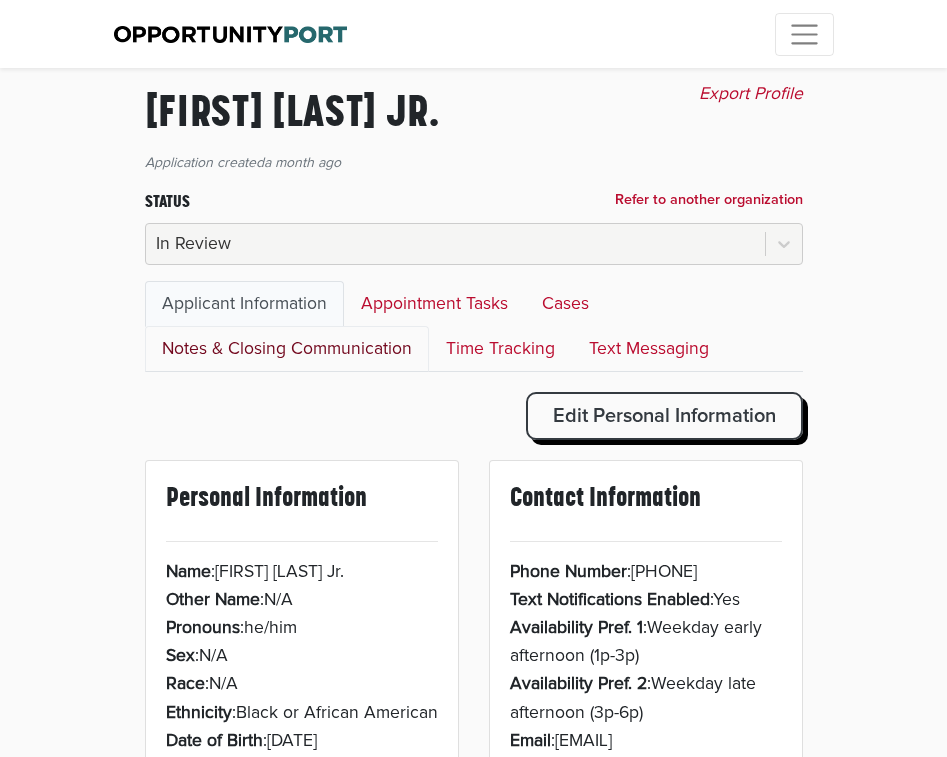 click on "Notes & Closing Communication" at bounding box center (287, 349) 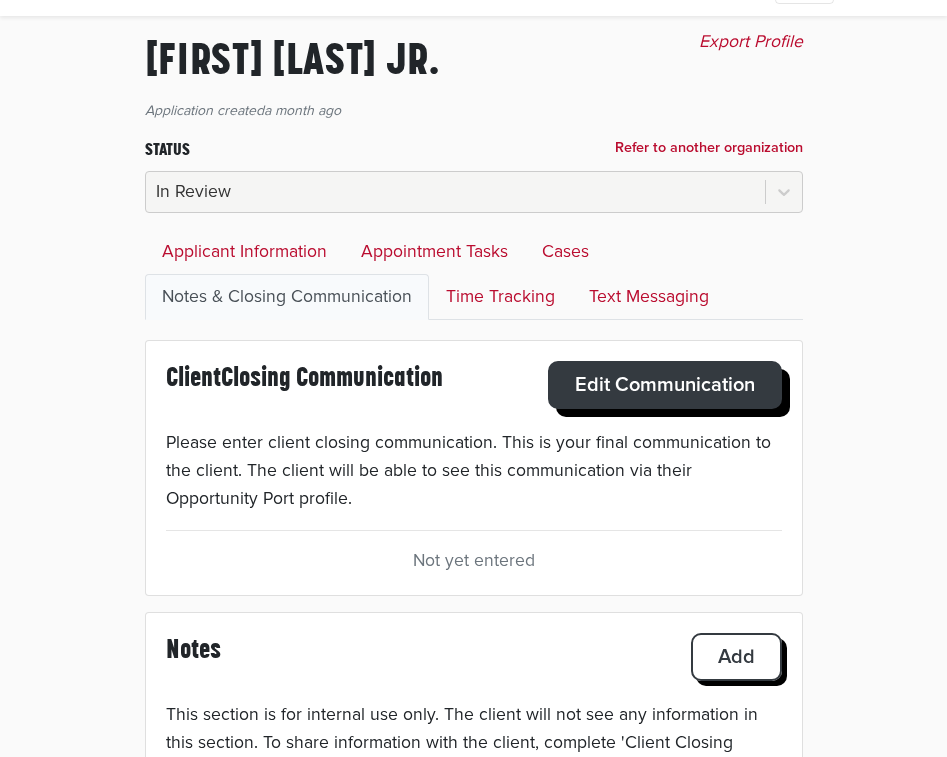 scroll, scrollTop: 62, scrollLeft: 0, axis: vertical 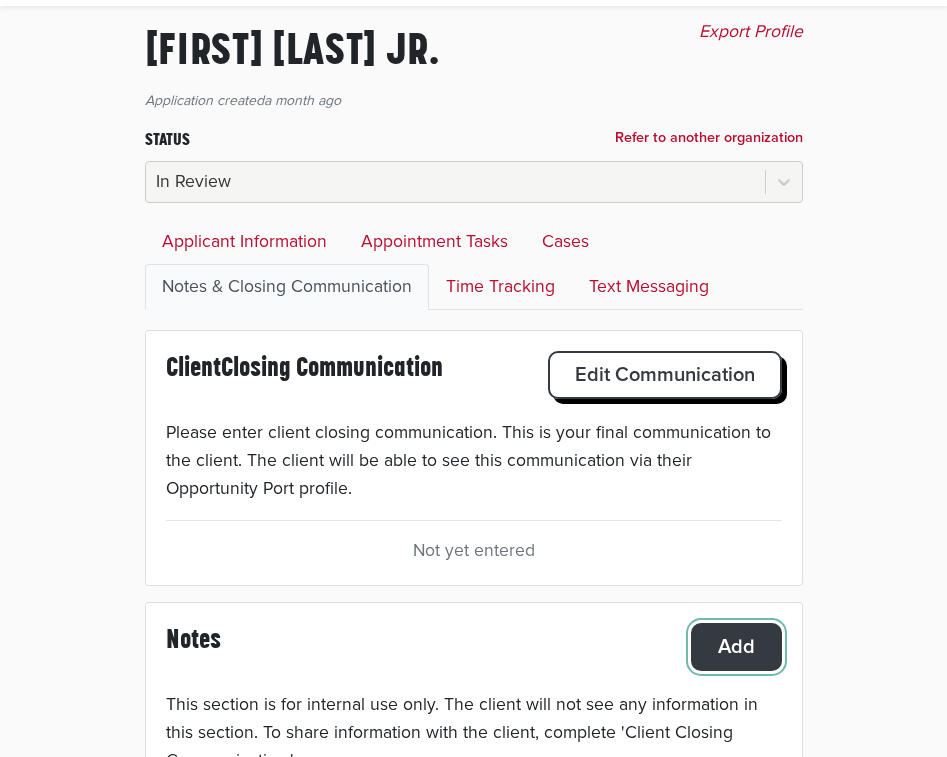 click on "Add" at bounding box center (665, 375) 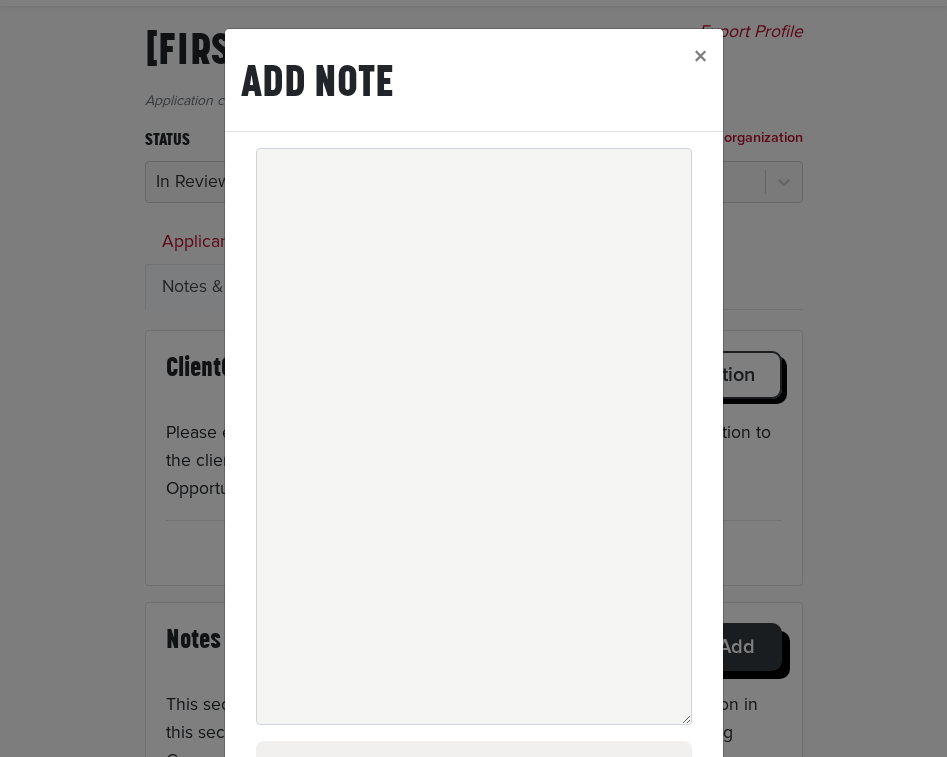 click on "Add Note × Close Powered by PQINA Drag & Drop or  Browse  to add files. Close Save" at bounding box center [473, 378] 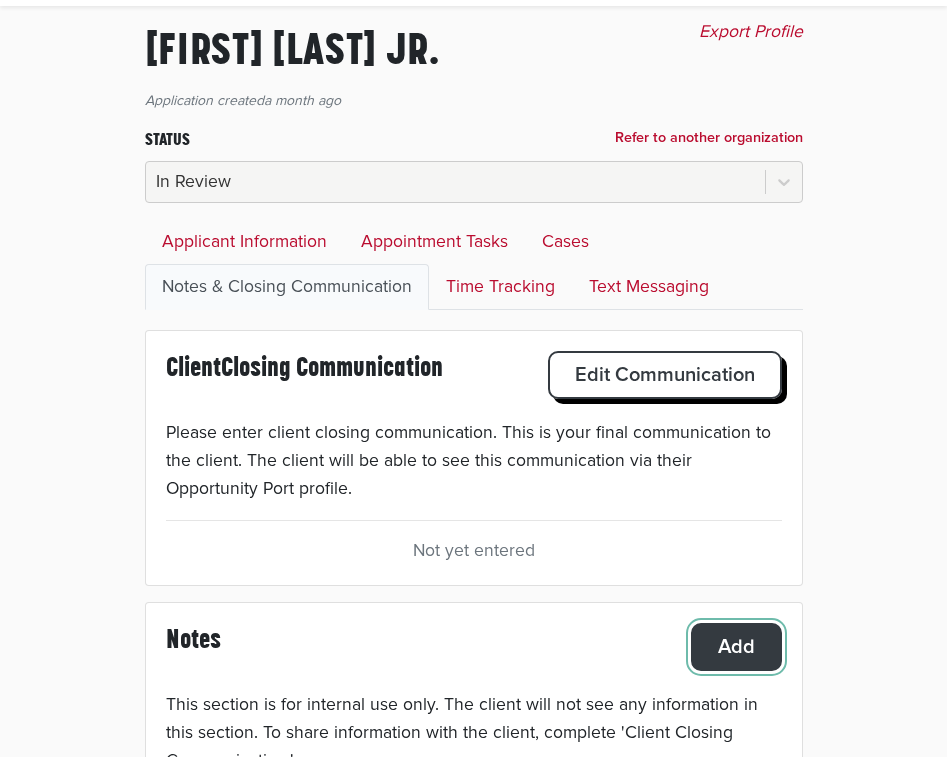 click on "Add" at bounding box center (665, 375) 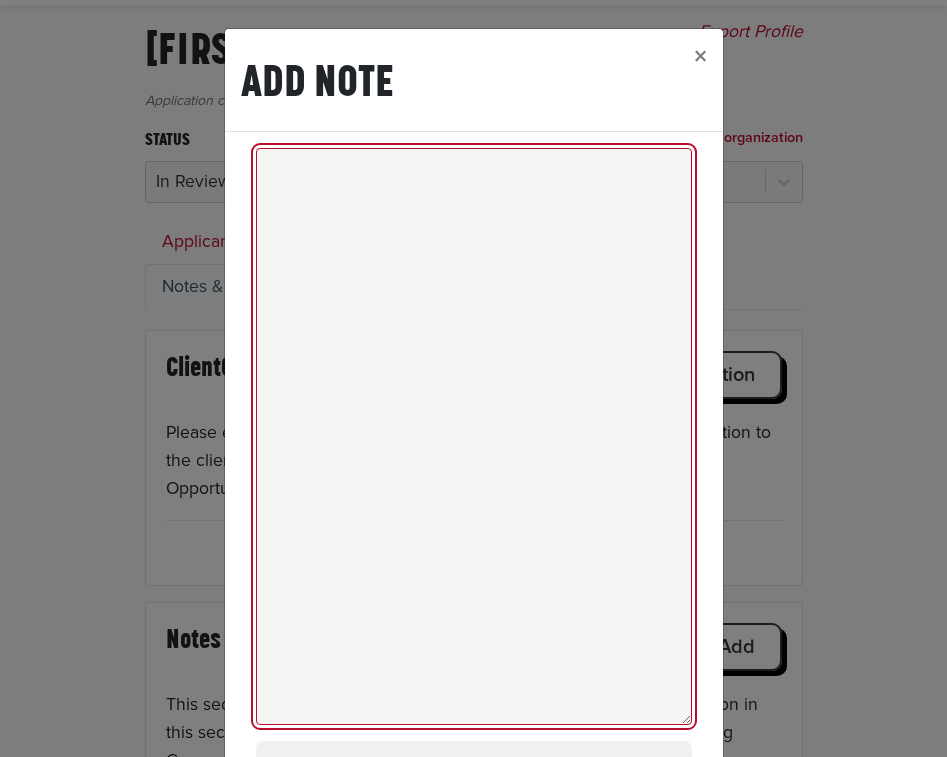 click at bounding box center [474, 436] 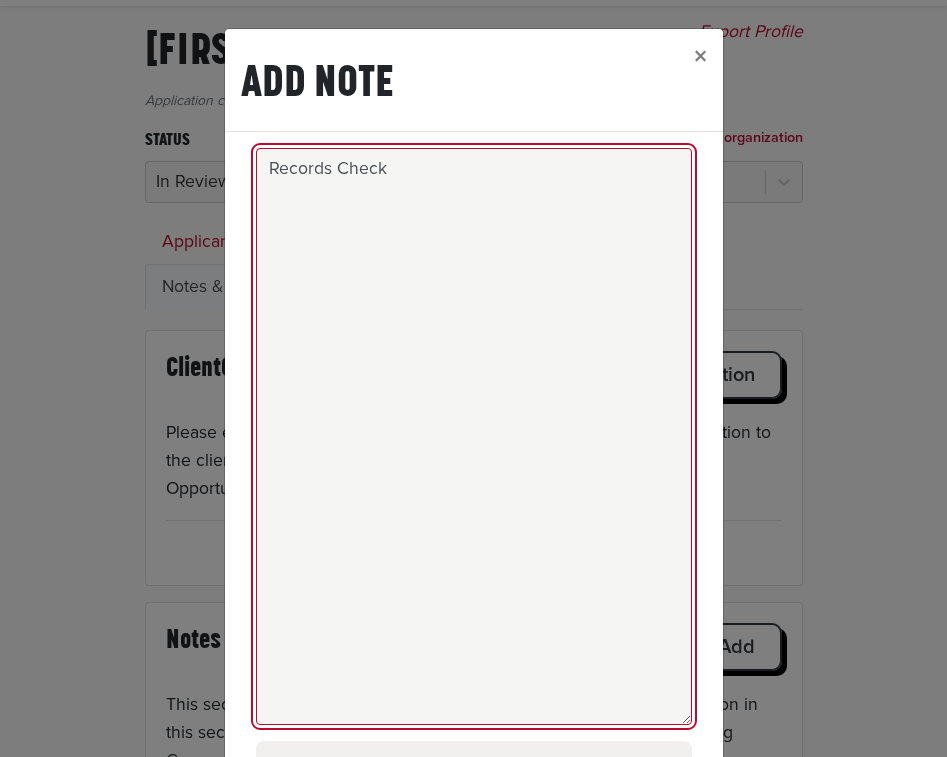 scroll, scrollTop: 202, scrollLeft: 0, axis: vertical 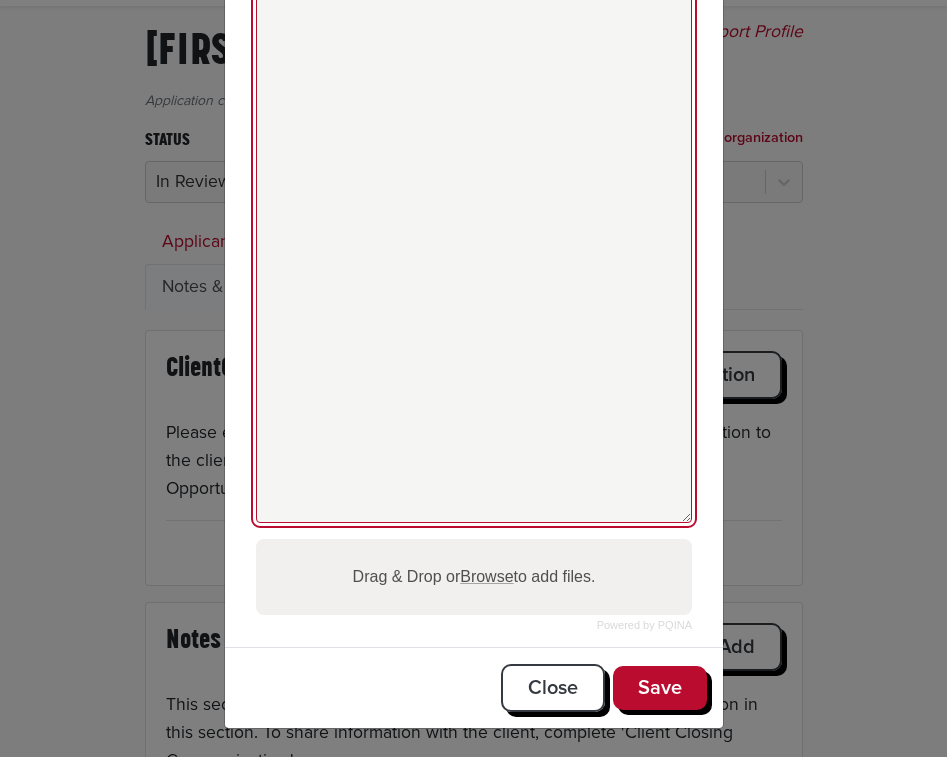 type on "Records Check" 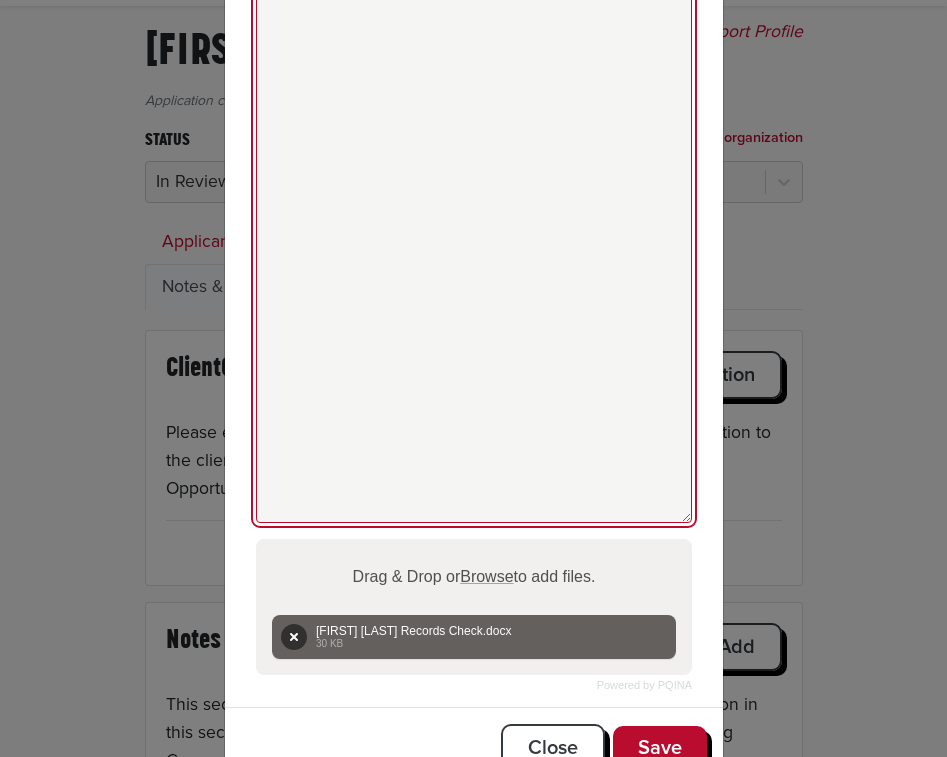 scroll, scrollTop: 262, scrollLeft: 0, axis: vertical 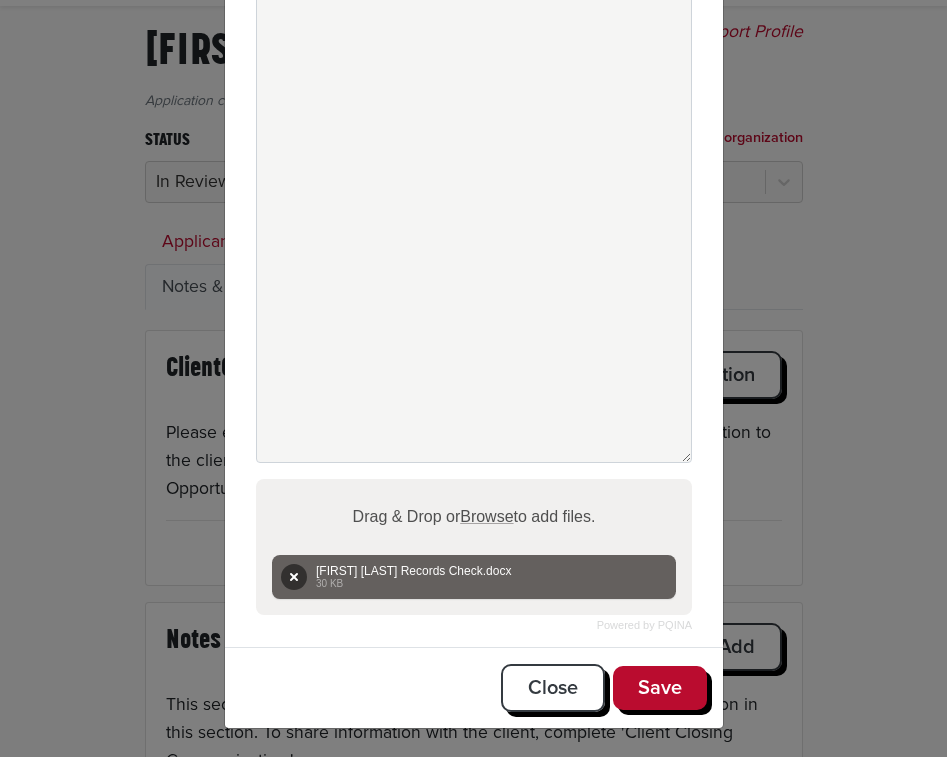 click on "Close Save" at bounding box center [474, 687] 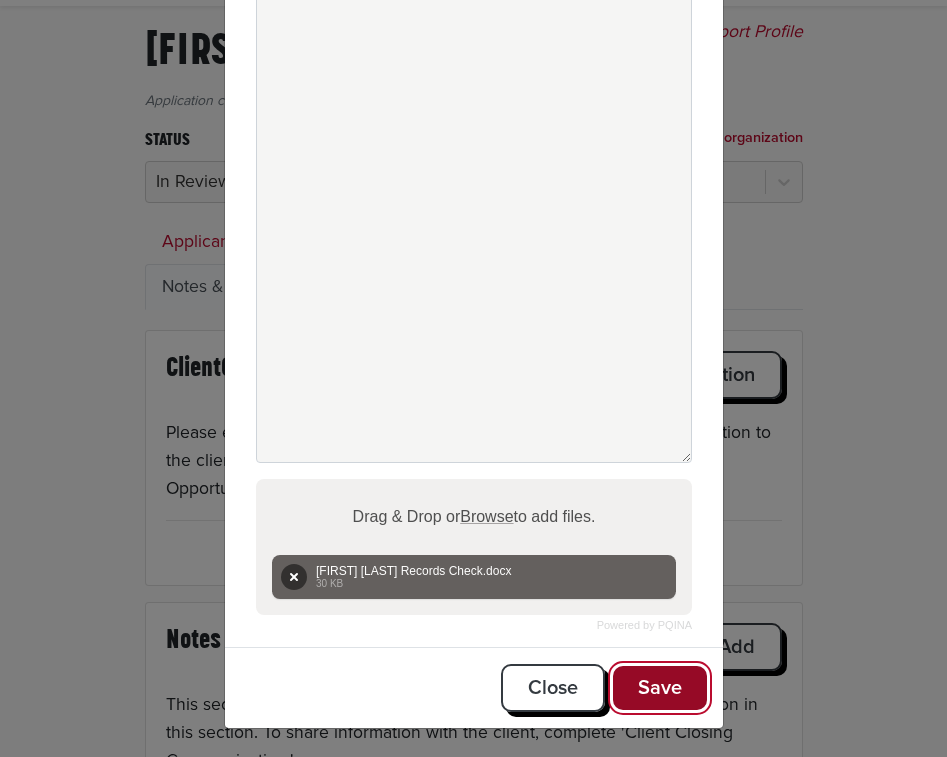 click on "Save" at bounding box center [660, 688] 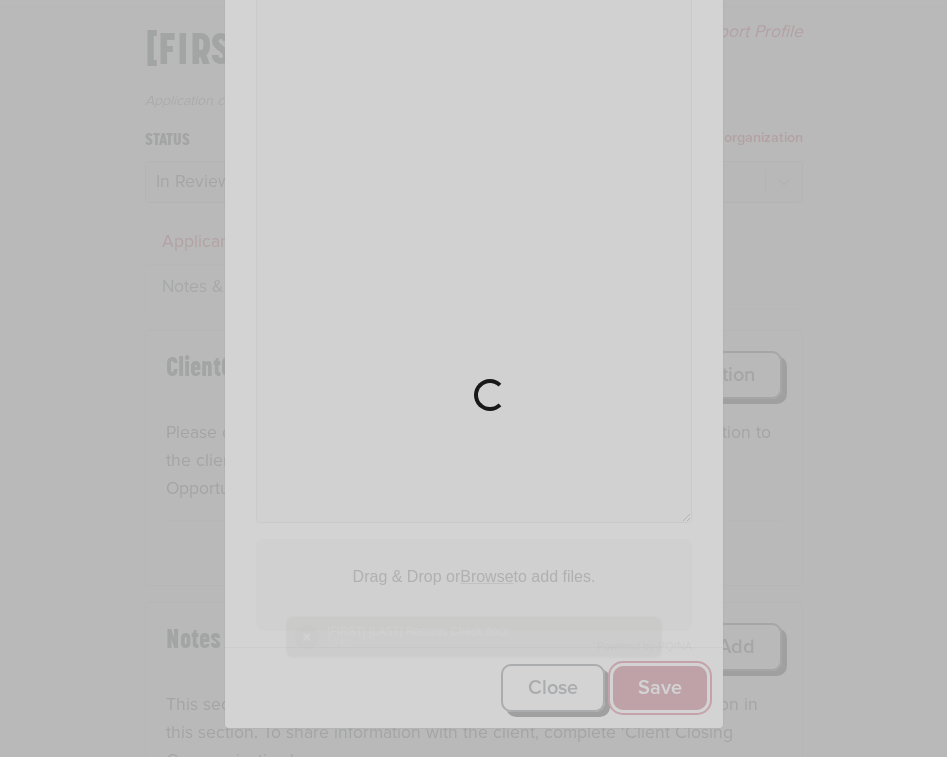scroll, scrollTop: 202, scrollLeft: 0, axis: vertical 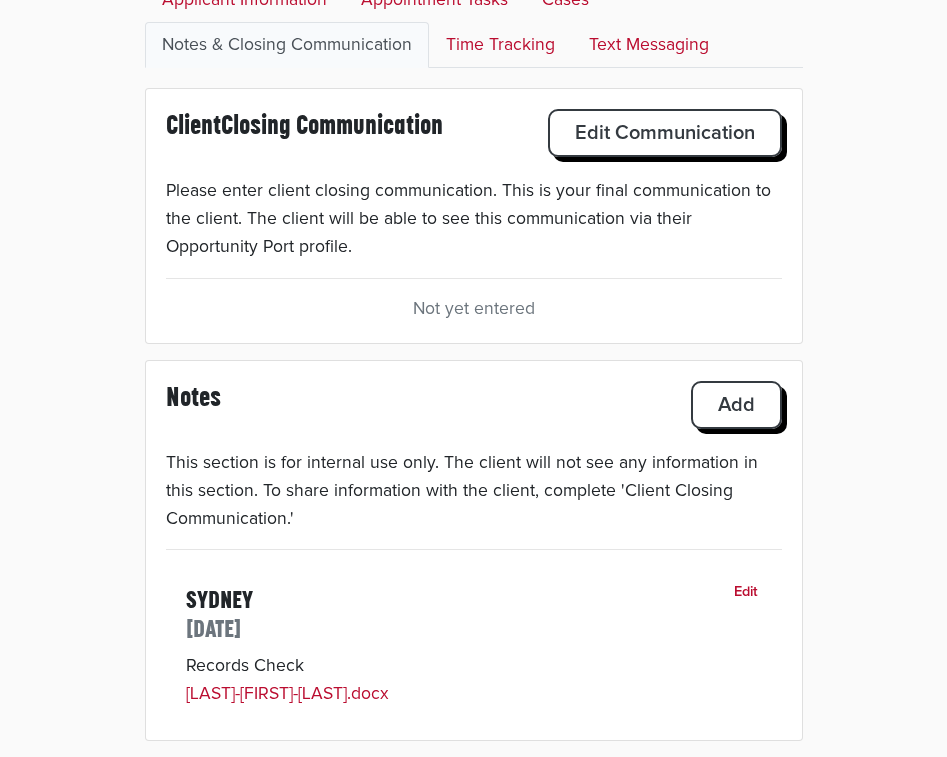 click on "Applications Availability Notifications Time Tracking Account Court Links Opportunity Port 101 Notes Log Out [FIRST] [LAST] Jr. Export Profile Application created a month ago Status Refer to another organization In Review Applicant Information Appointment Tasks Cases Notes & Closing Communication Time Tracking Text Messaging Edit Personal Information Personal Information Name : [FIRST] [LAST] Jr. Other Name : N/A Pronouns : he/him Sex : N/A Race : N/A Ethnicity : Black or African American Date of Birth : [DATE] Citizenship : U.S. Citizen Member of LGBTQ+ Community : No SSN : Show Edit Personal Information Contact Information Phone Number : [PHONE] Text Notifications Enabled : Yes Availability Pref. 1 : Weekday early afternoon (1p-3p) Availability Pref. 2 : Weekday late afternoon (3p-6p) Email : [EMAIL] Address Line 1 : [NUMBER] [STREET] Address Line 2 : N/A City : [CITY] State : [STATE] Zip : [ZIP] County : Franklin County Referral : Friends and Family : Yes" at bounding box center [473, 226] 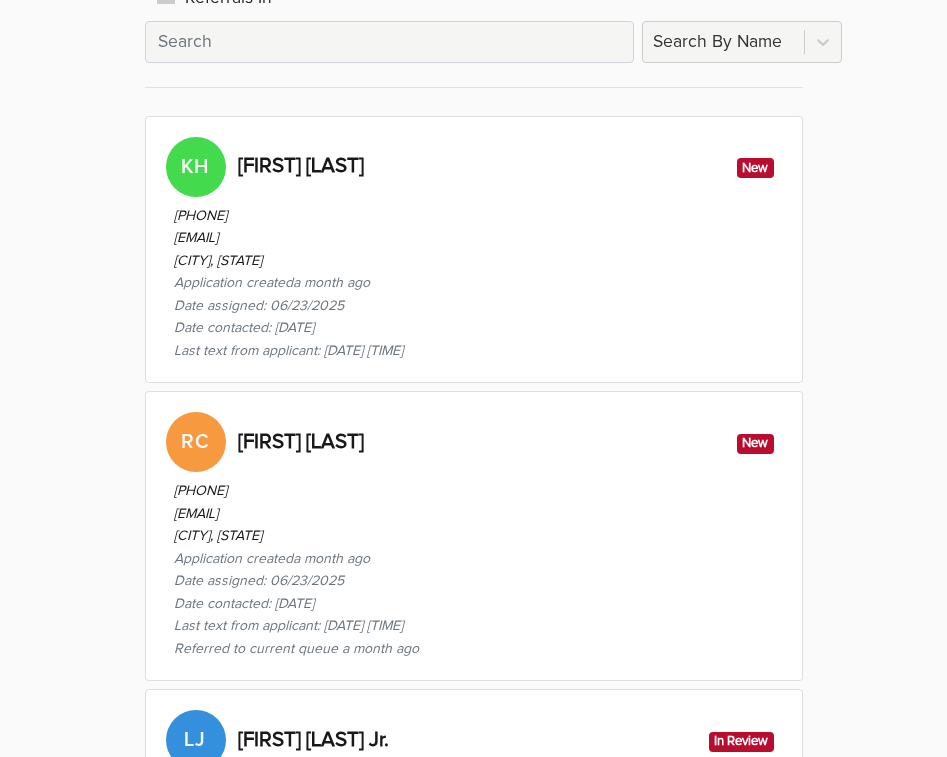 scroll, scrollTop: 483, scrollLeft: 0, axis: vertical 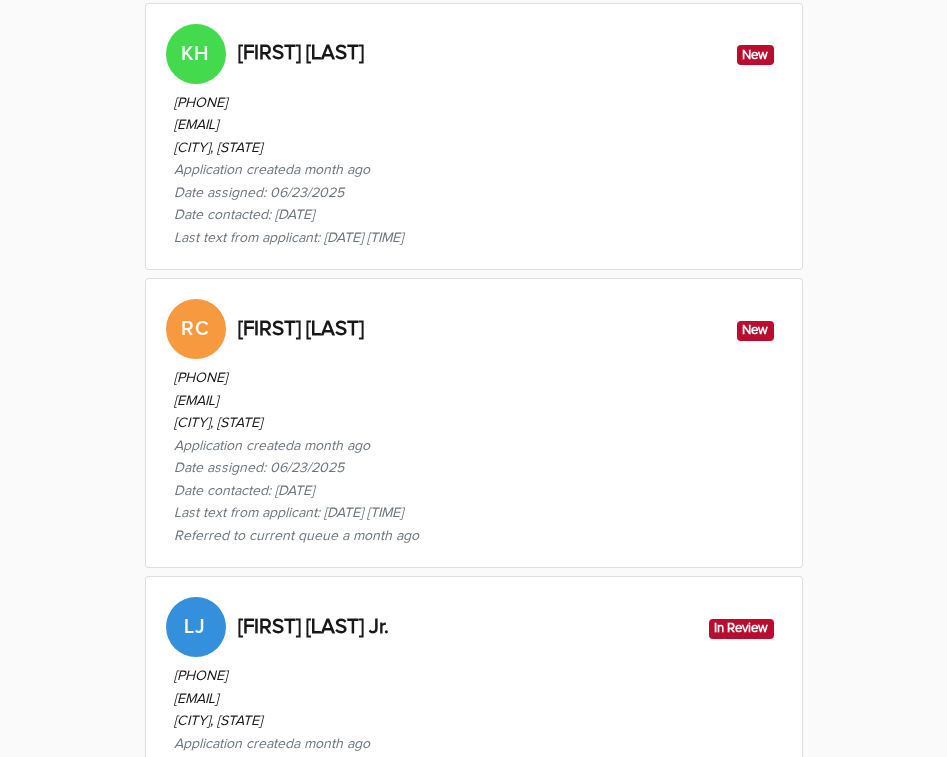 click on "[PHONE] [EMAIL] [CITY], [STATE] Application created a month ago Date assigned: [DATE] Date contacted: [DATE] Last text from applicant: [DATE] [TIME] Referred to current queue a month ago" at bounding box center [474, 453] 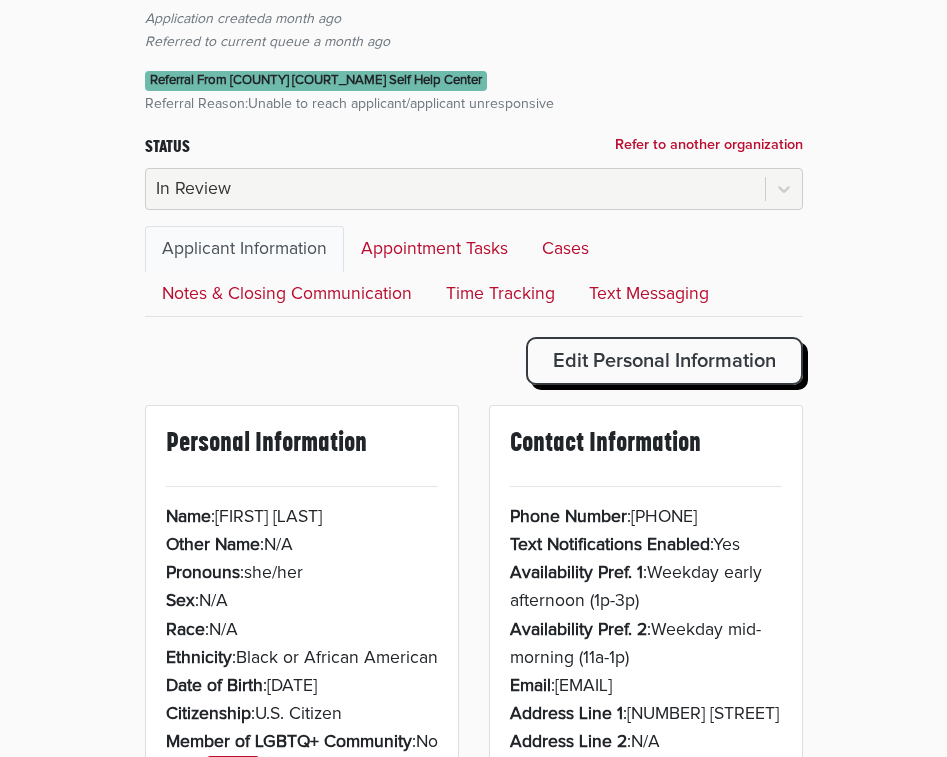 scroll, scrollTop: 0, scrollLeft: 0, axis: both 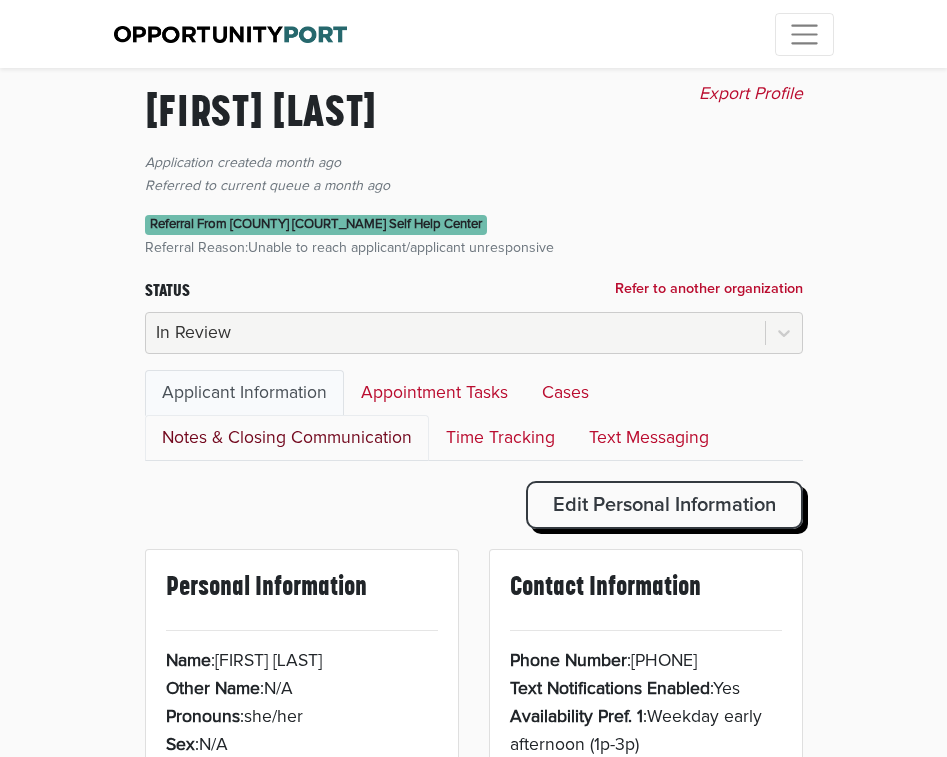 click on "Notes & Closing Communication" at bounding box center [287, 438] 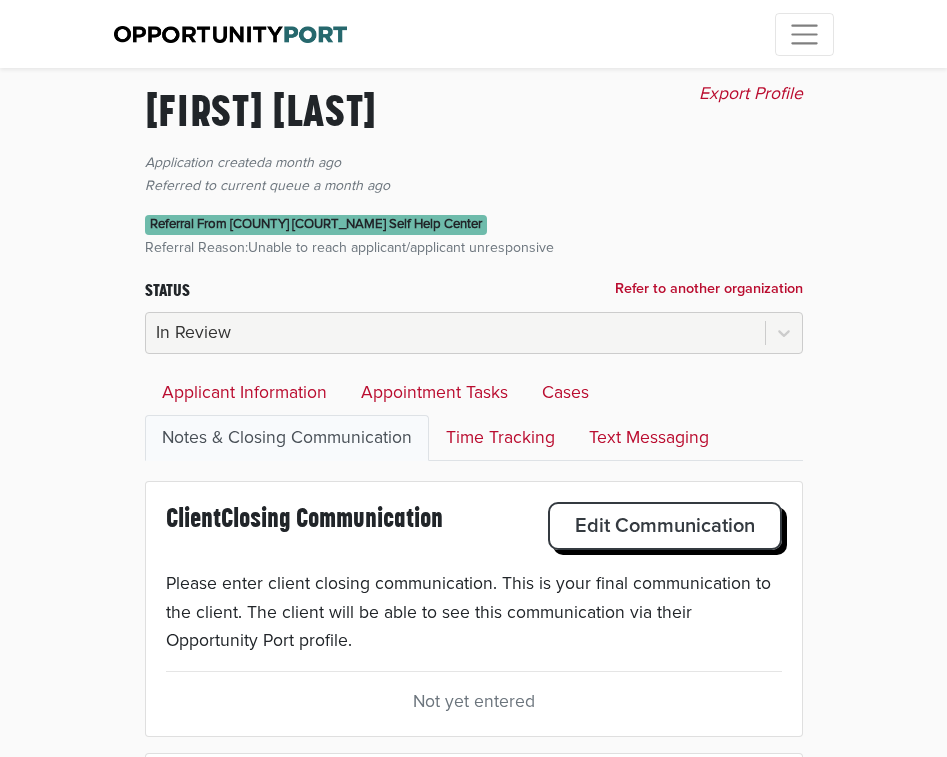 scroll, scrollTop: 268, scrollLeft: 0, axis: vertical 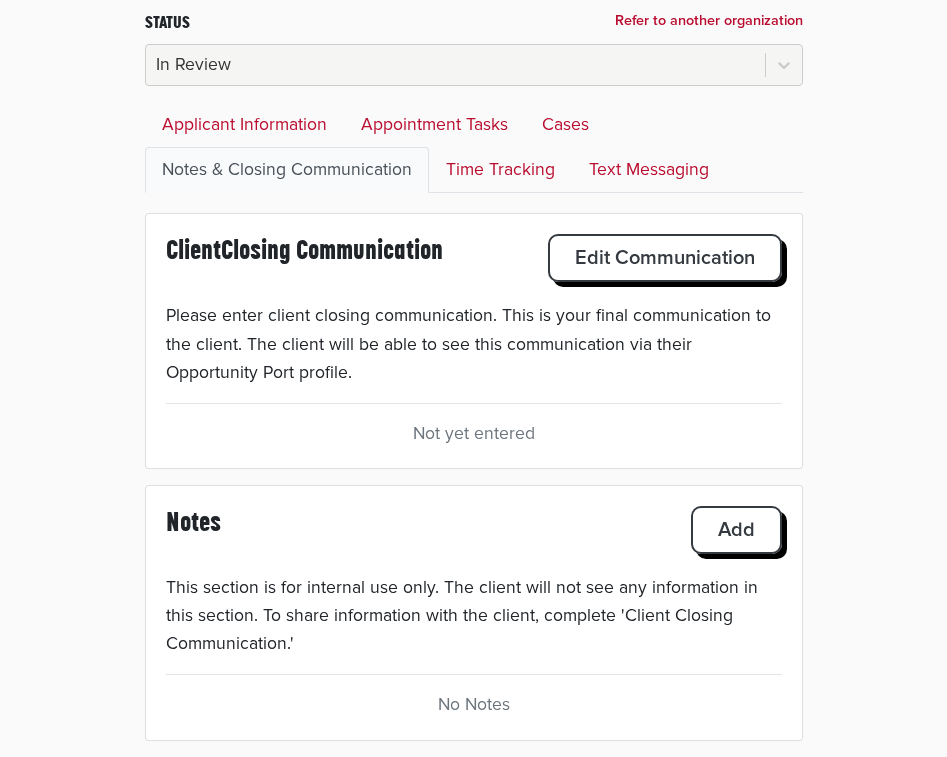 click on "Notes Add" at bounding box center (474, 268) 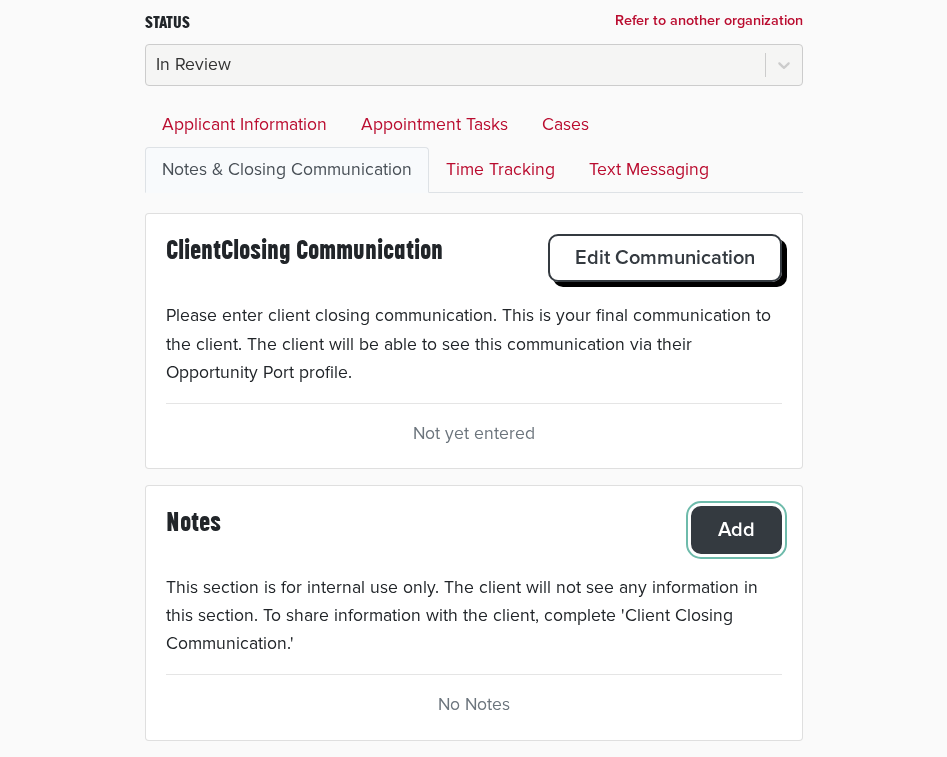 click on "Add" at bounding box center (665, 258) 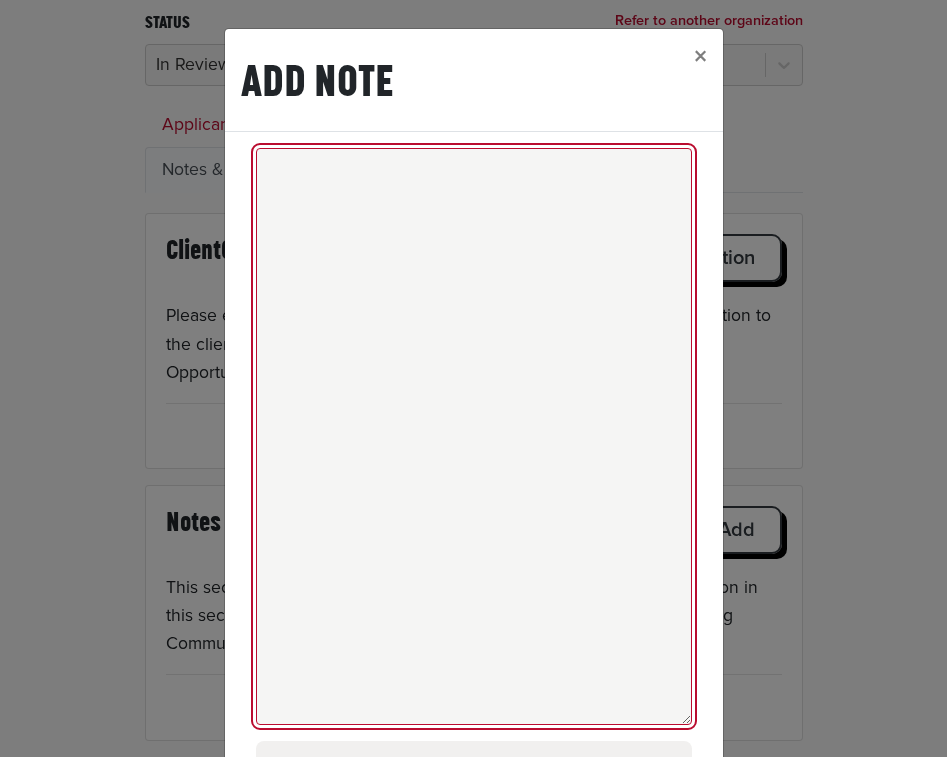 click at bounding box center (474, 436) 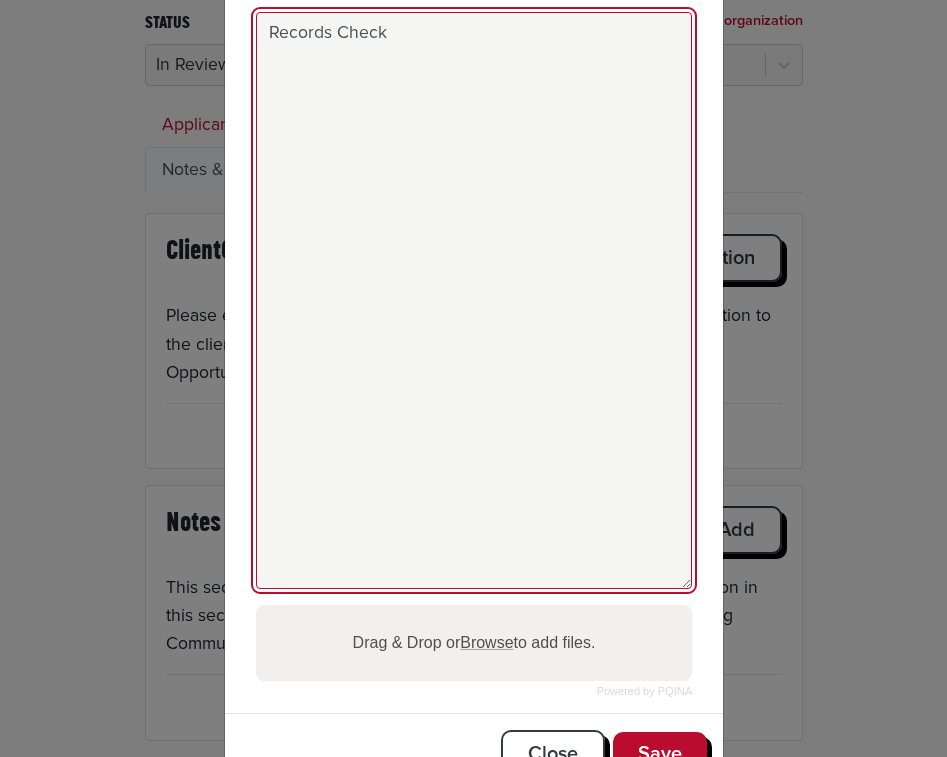 scroll, scrollTop: 202, scrollLeft: 0, axis: vertical 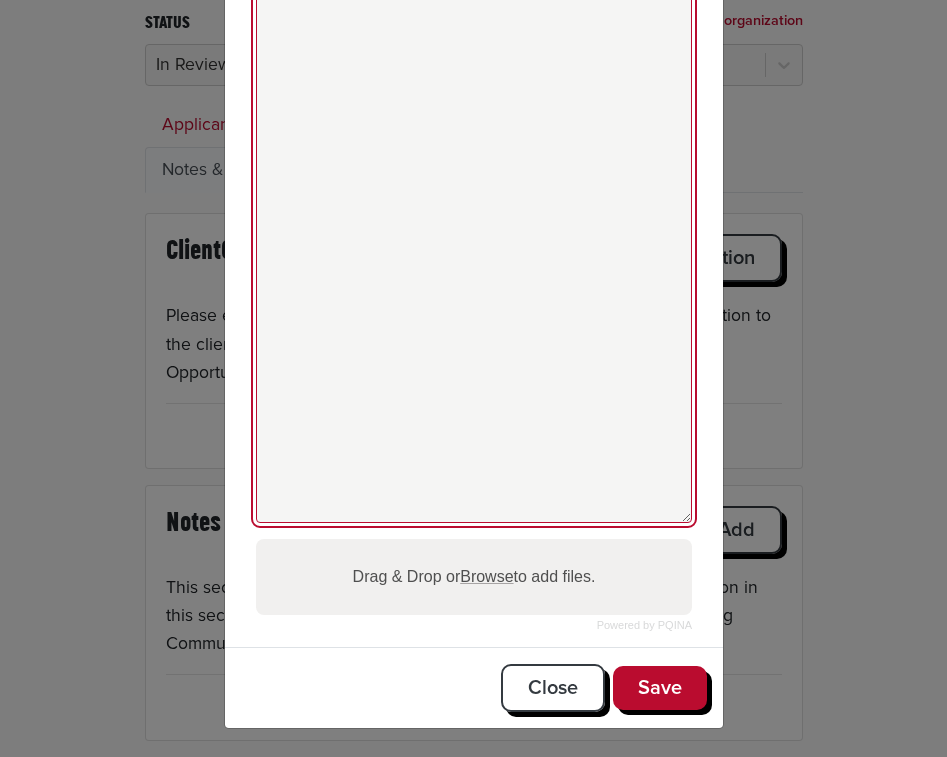 type on "Records Check" 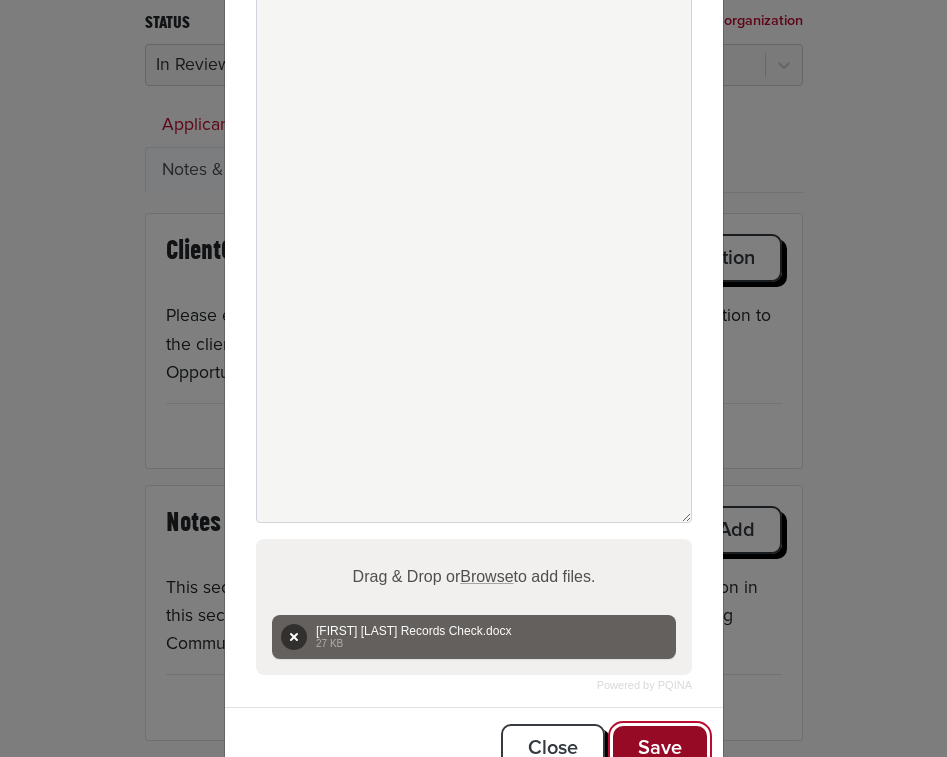 click on "Save" at bounding box center (660, 748) 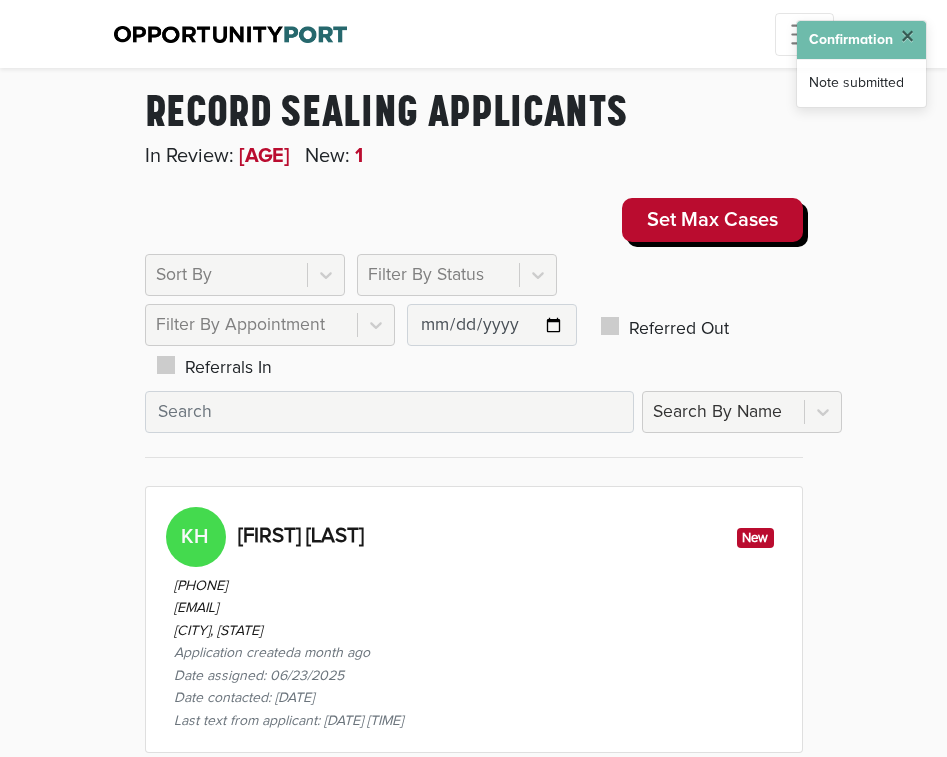 scroll, scrollTop: 217, scrollLeft: 0, axis: vertical 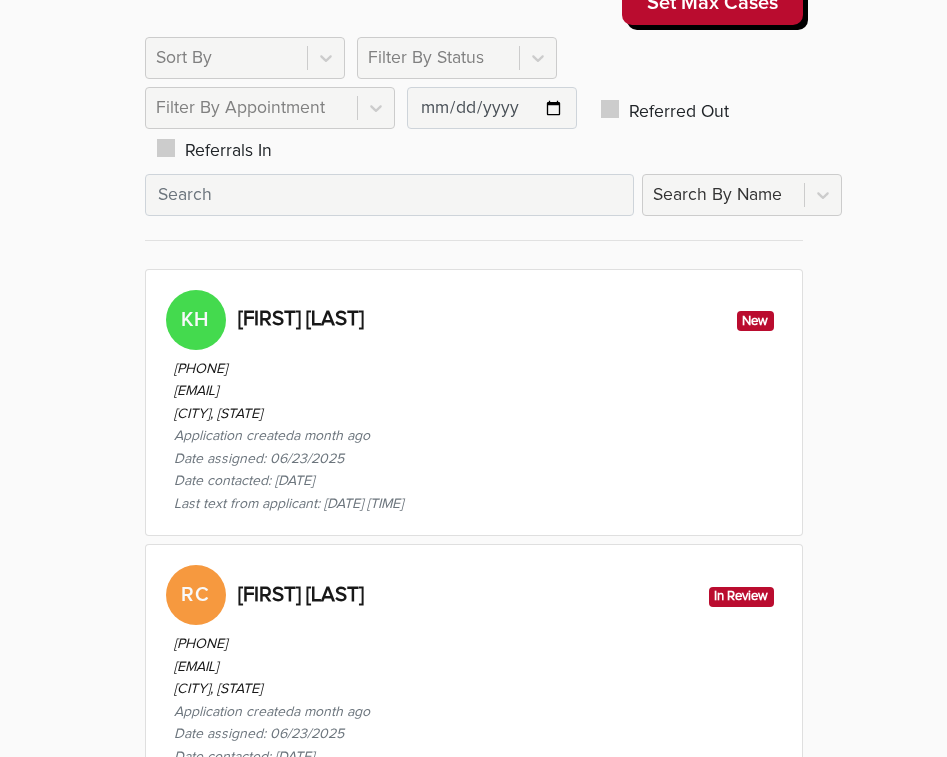 click on "[PHONE] [EMAIL] [CITY], [STATE] Application created a month ago Date assigned: [DATE] Date contacted: [DATE] Last text from applicant: [DATE] [TIME]" at bounding box center [474, 433] 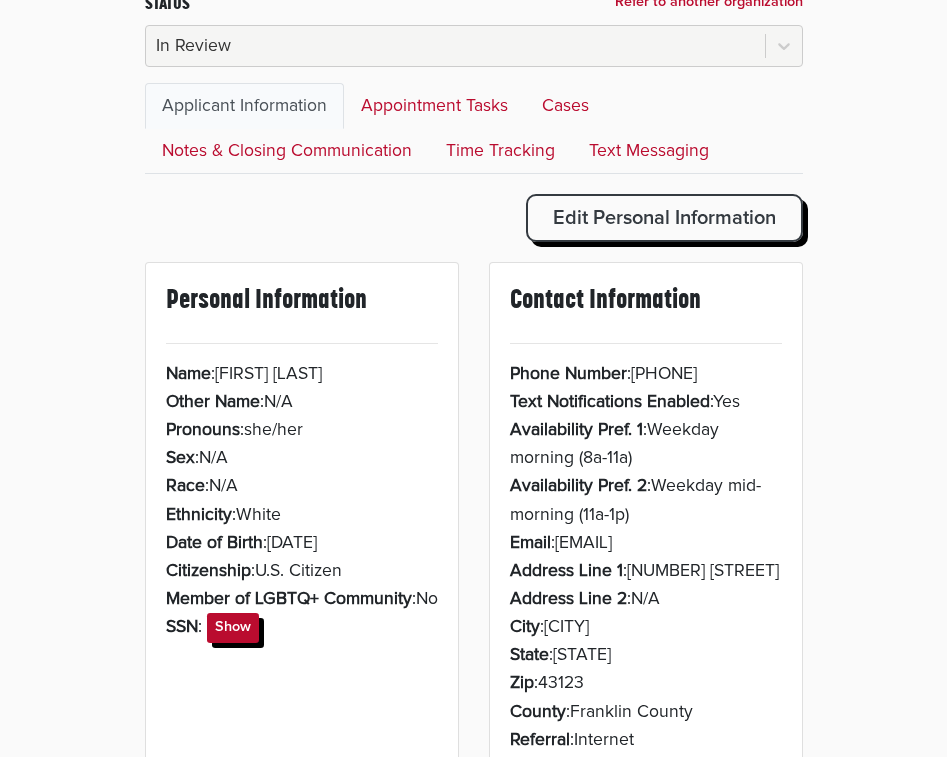 scroll, scrollTop: 0, scrollLeft: 0, axis: both 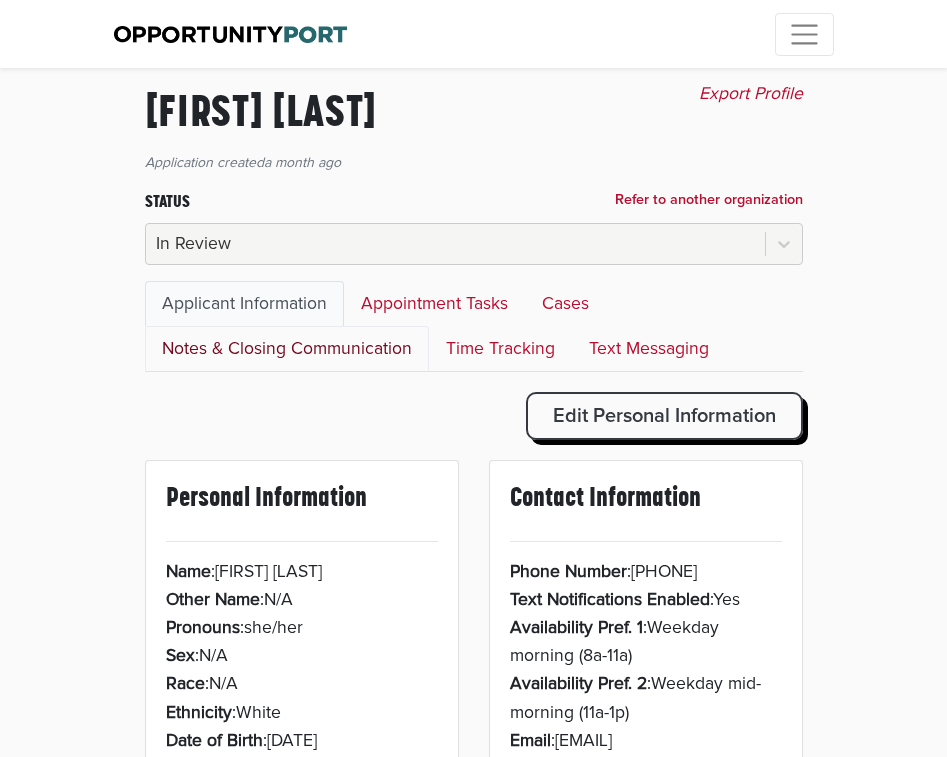 click on "Notes & Closing Communication" at bounding box center [287, 349] 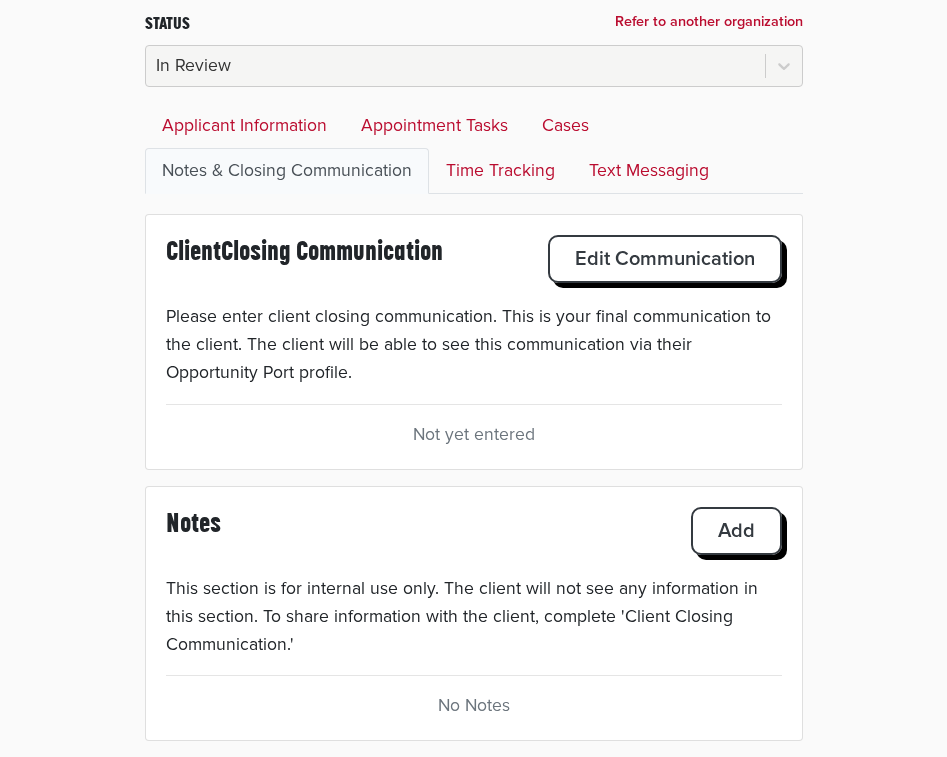 scroll, scrollTop: 178, scrollLeft: 0, axis: vertical 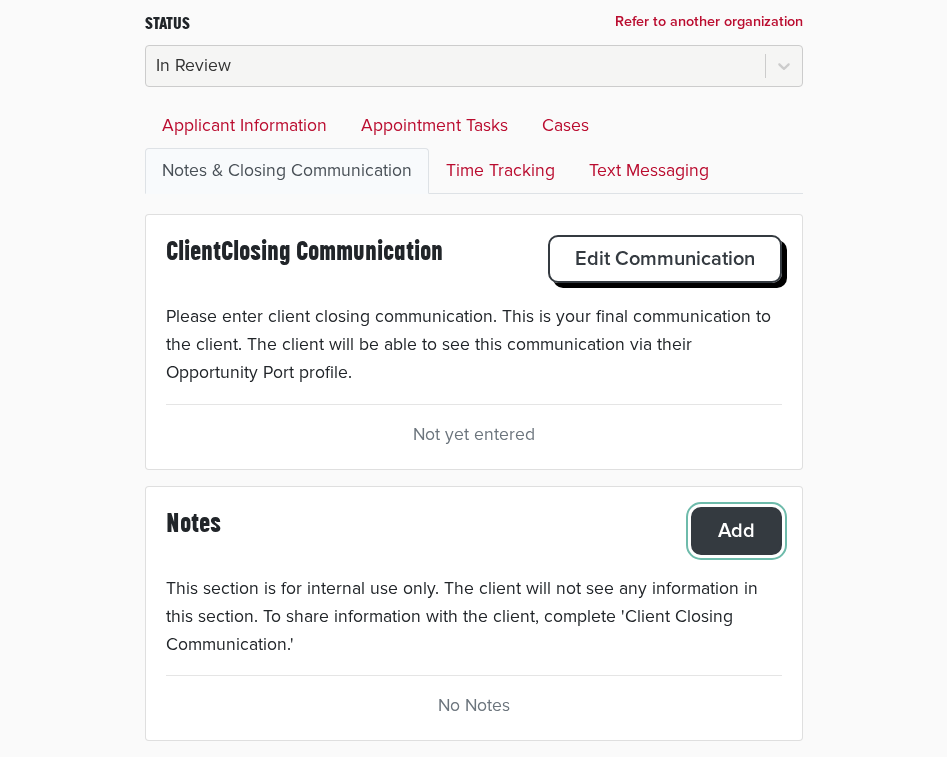 click on "Add" at bounding box center (665, 259) 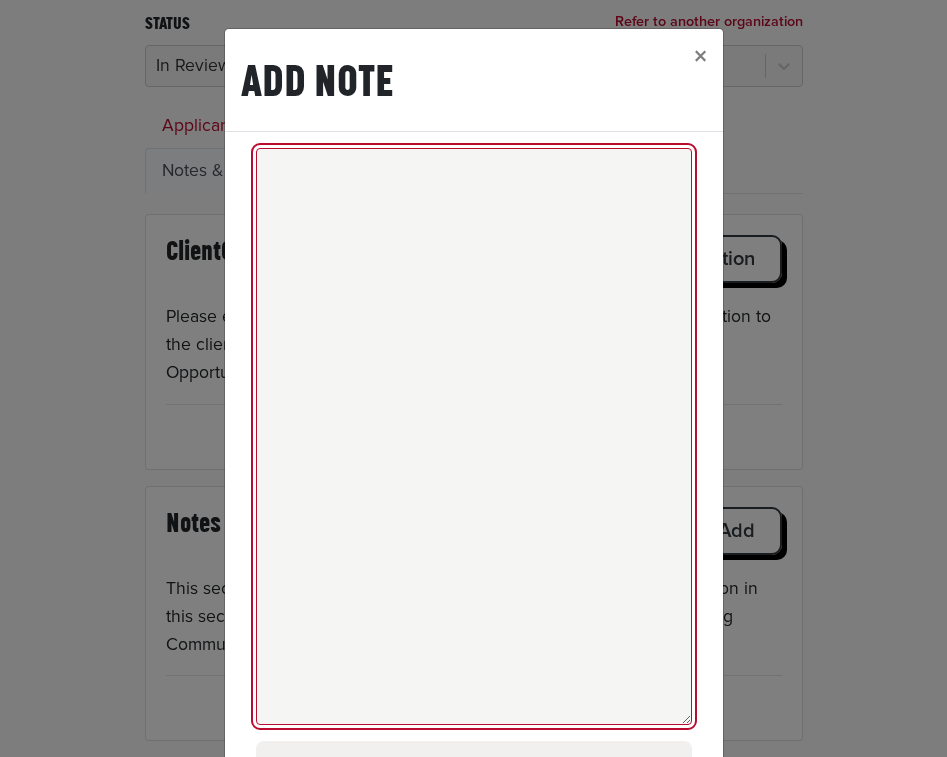 click at bounding box center (474, 436) 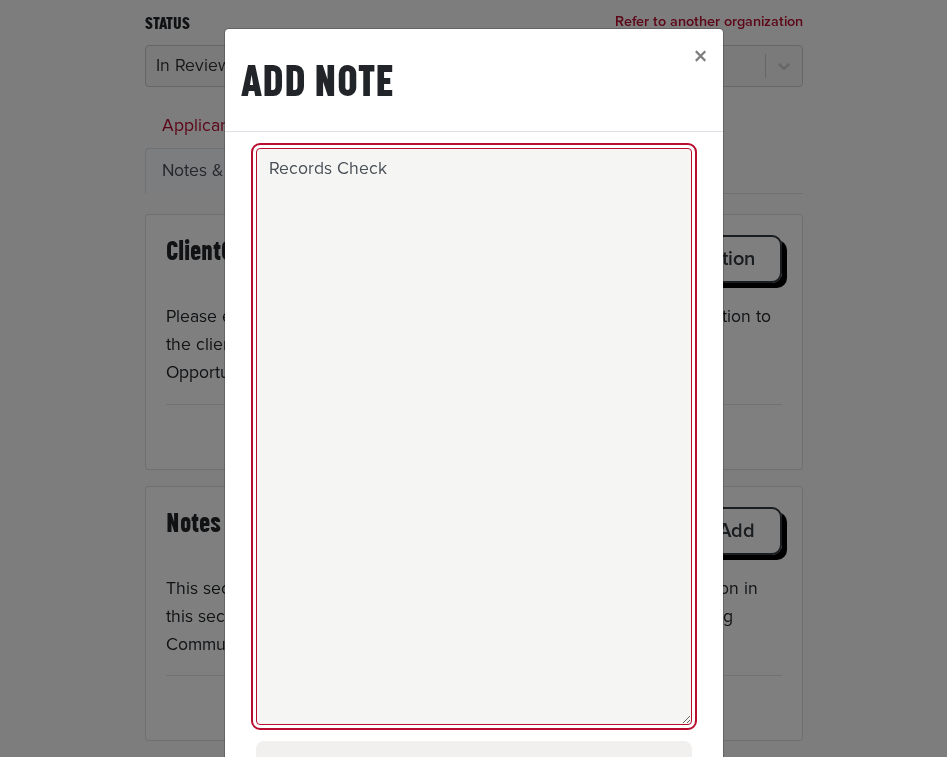 scroll, scrollTop: 202, scrollLeft: 0, axis: vertical 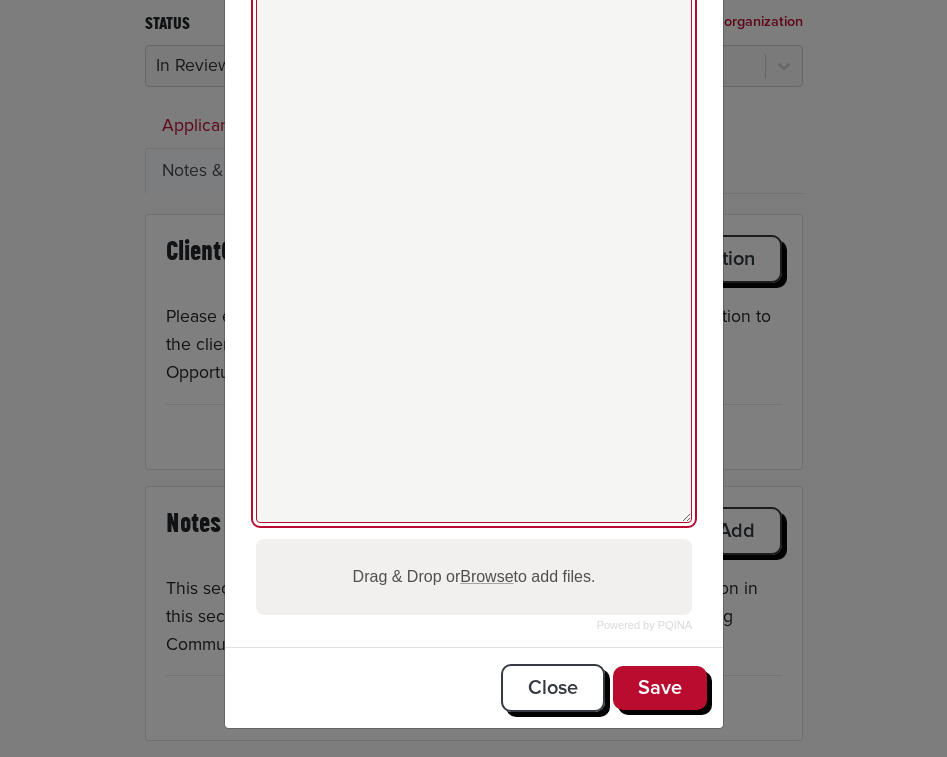 type on "Records Check" 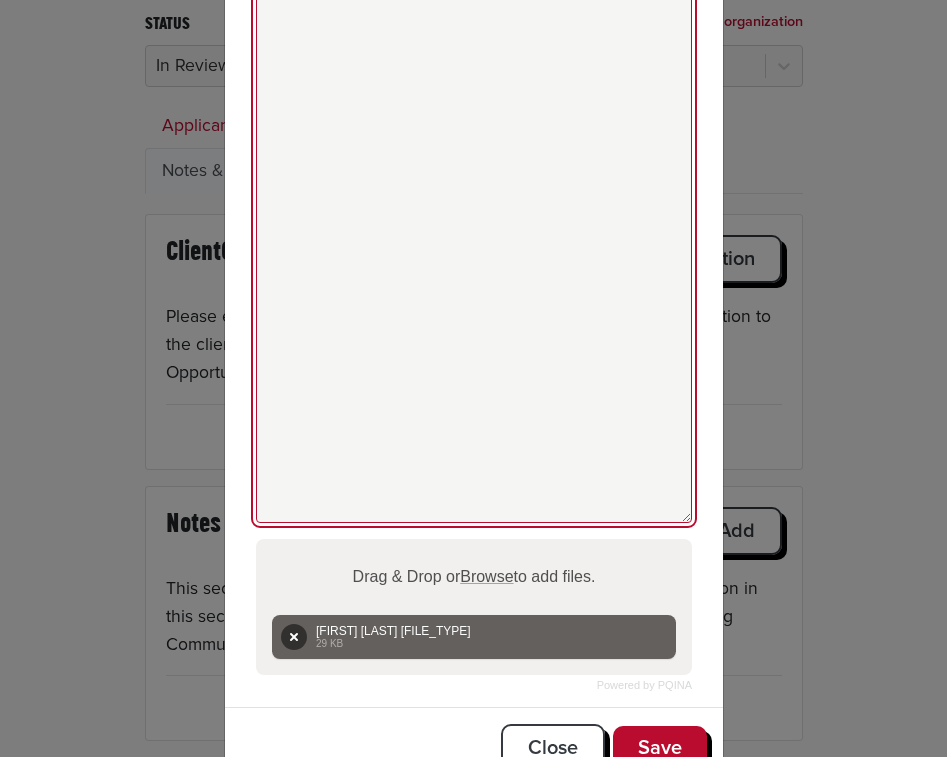 scroll, scrollTop: 262, scrollLeft: 0, axis: vertical 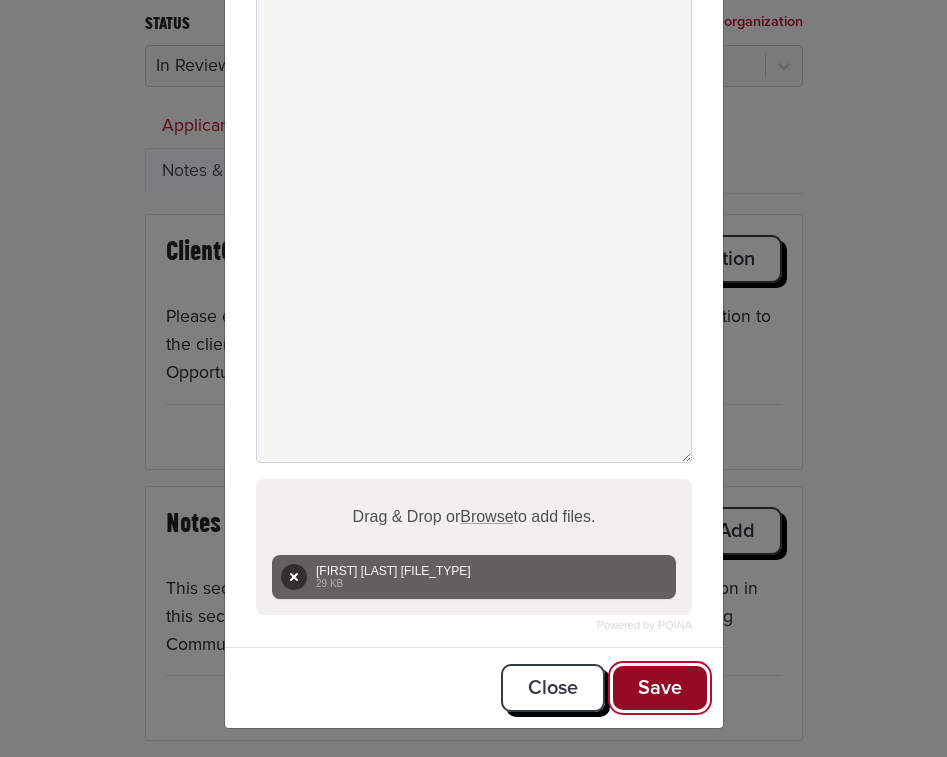 click on "Save" at bounding box center (660, 688) 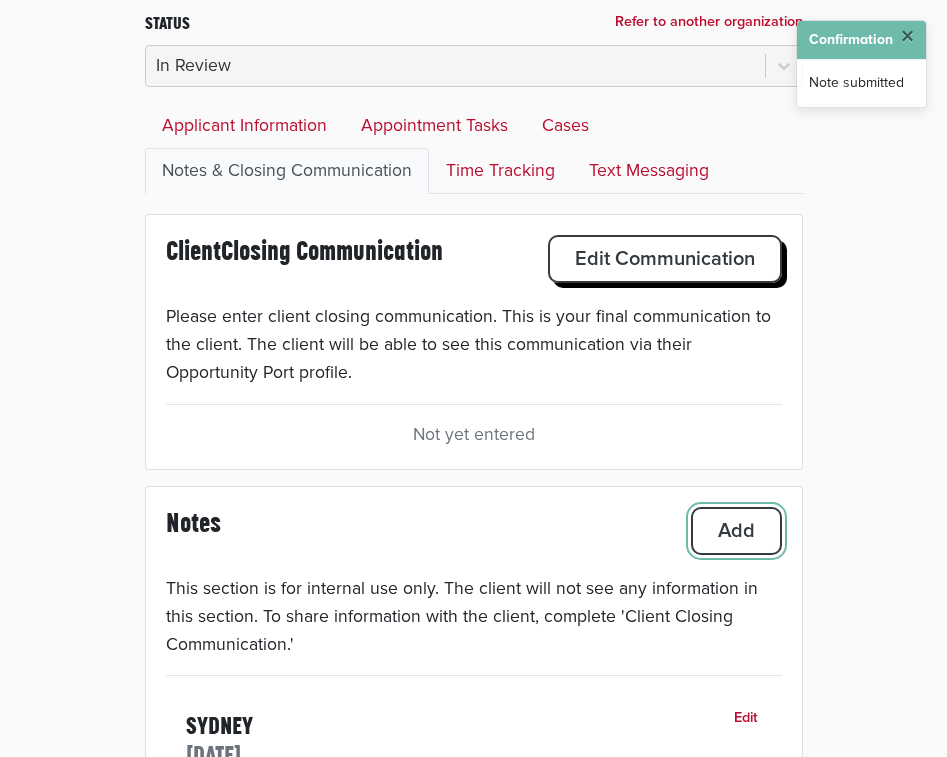 scroll, scrollTop: 304, scrollLeft: 0, axis: vertical 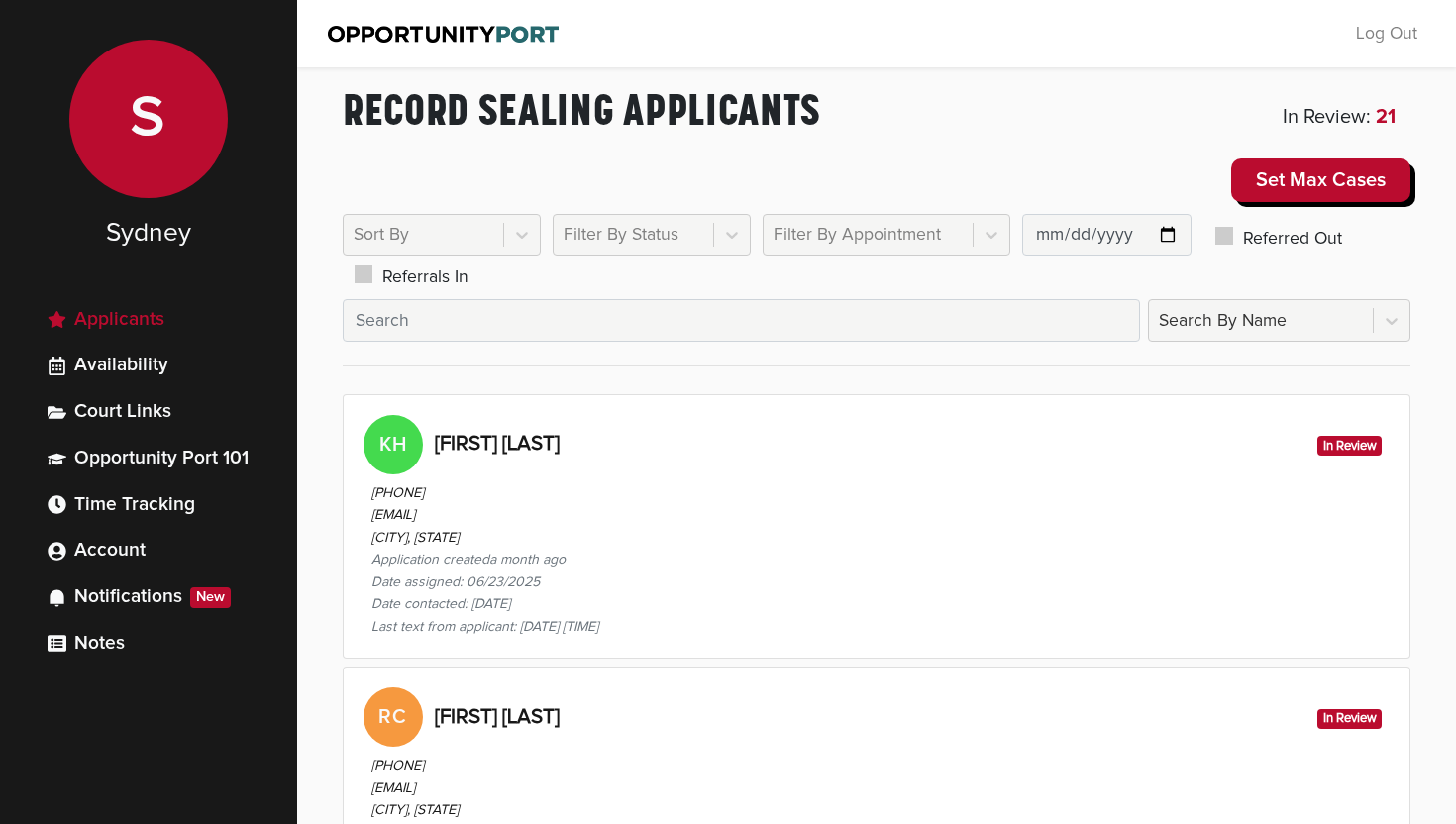 click on "[EMAIL]" at bounding box center [484, 515] 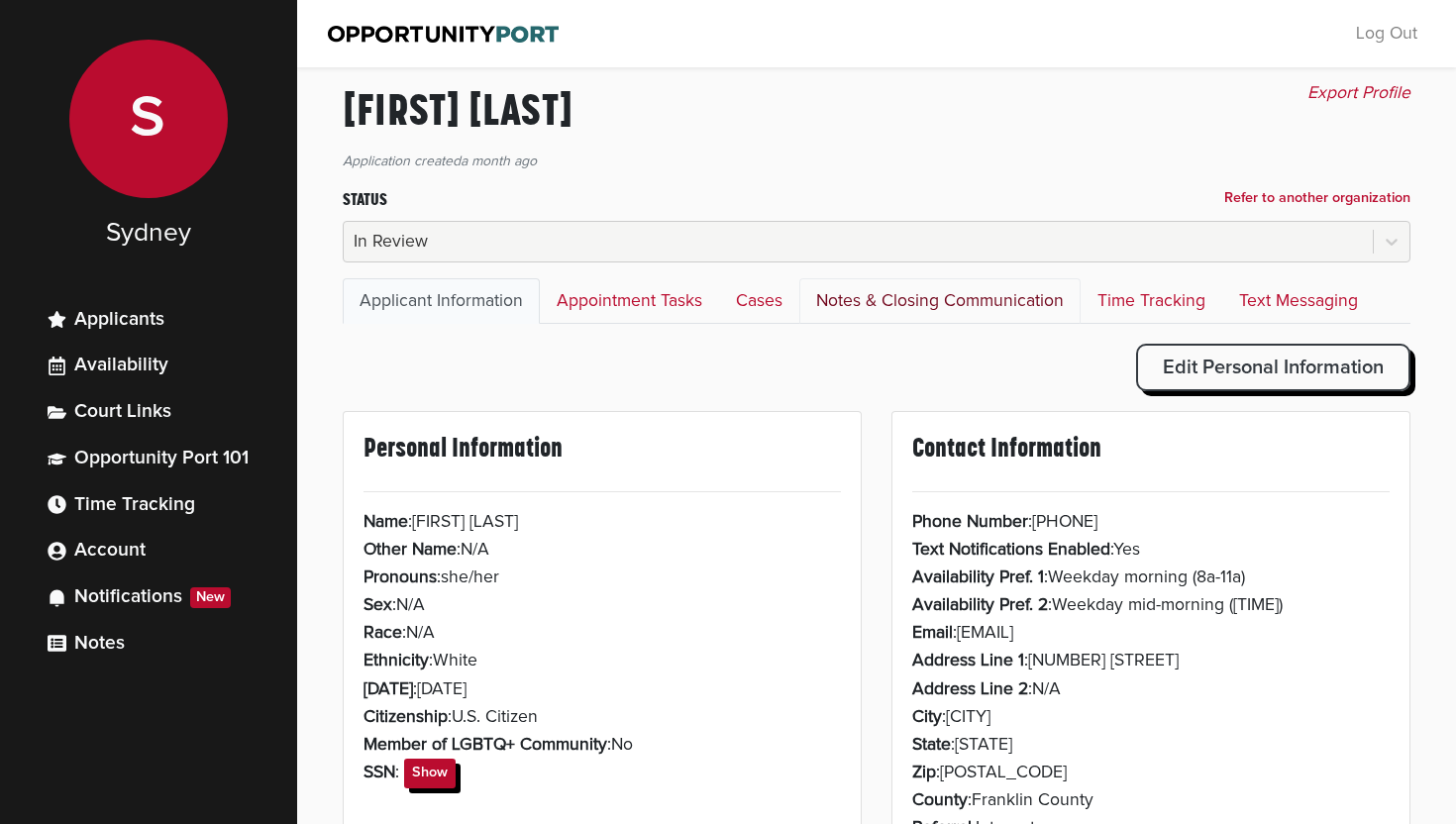 click on "Notes & Closing Communication" at bounding box center (940, 301) 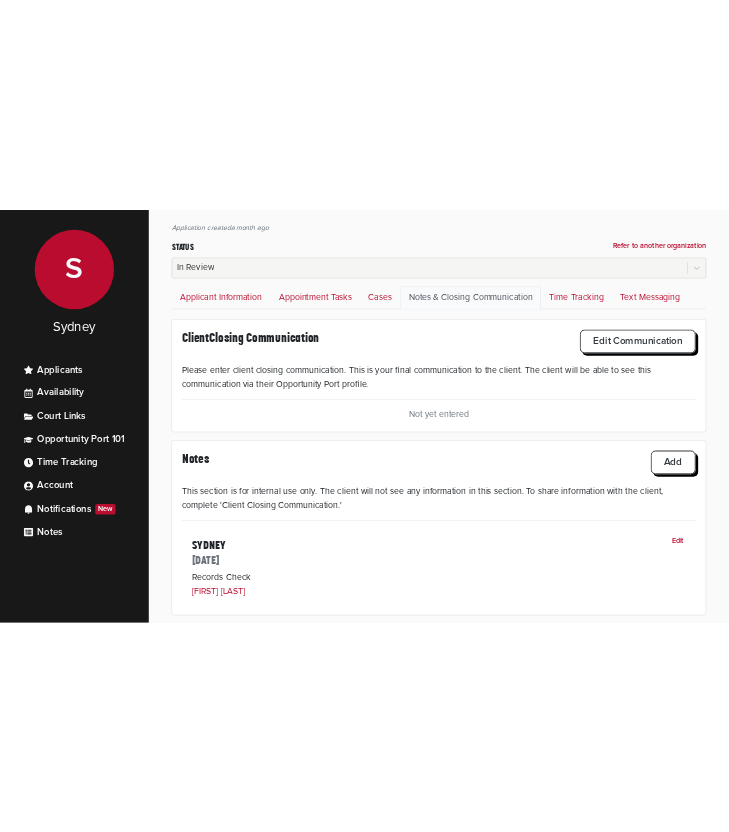 scroll, scrollTop: 0, scrollLeft: 0, axis: both 